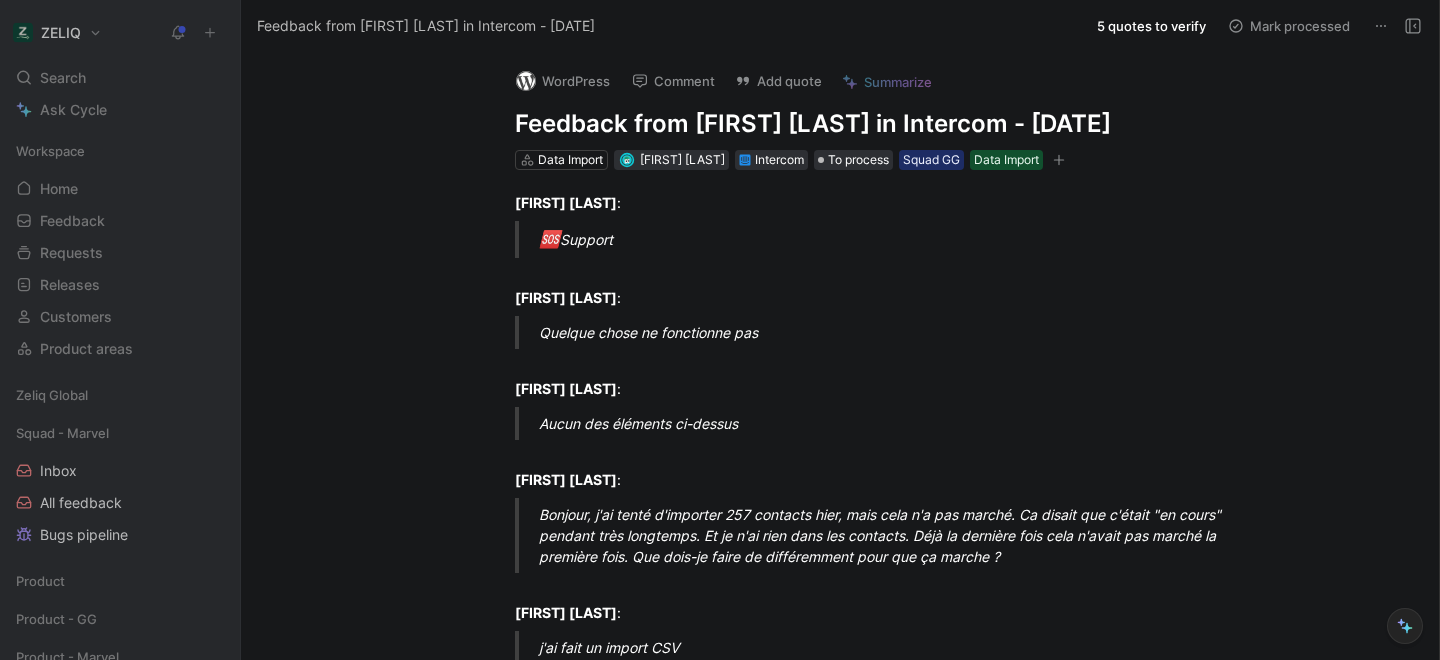 scroll, scrollTop: 0, scrollLeft: 0, axis: both 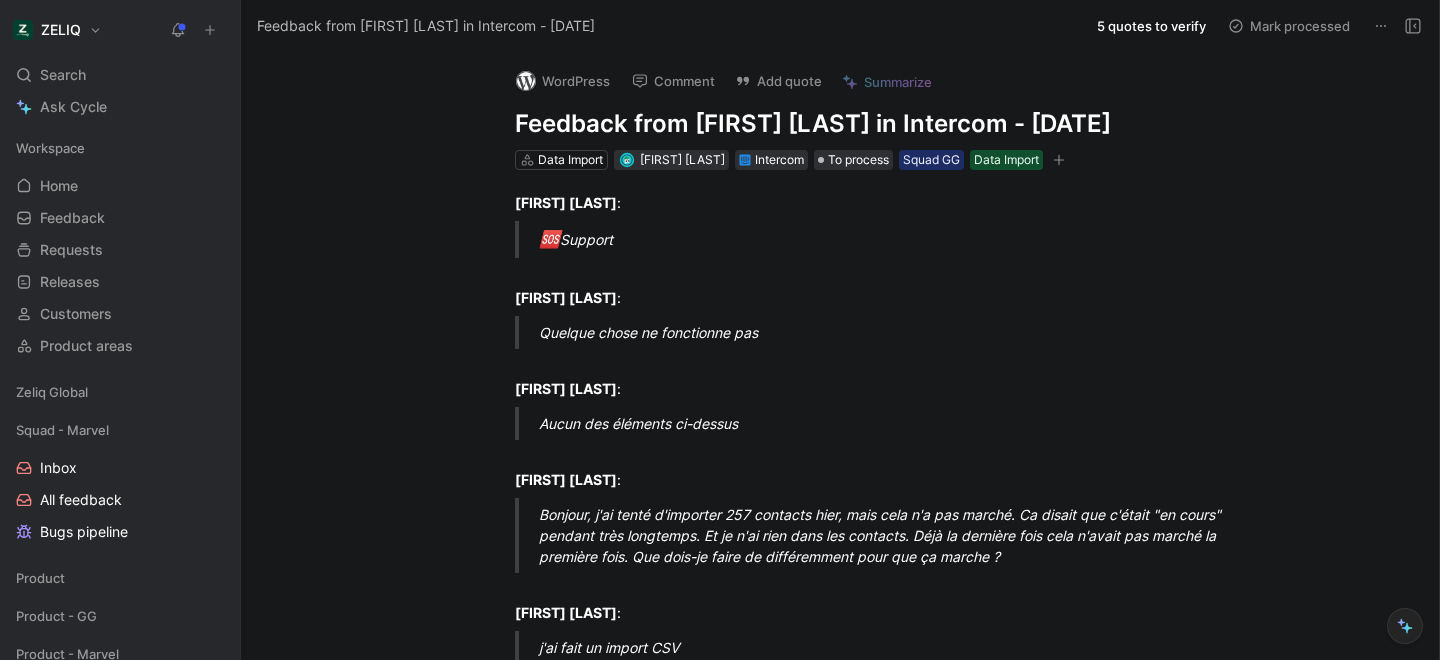 click on "Feedback from [FIRST] [LAST] in Intercom - [DATE]" at bounding box center [861, 124] 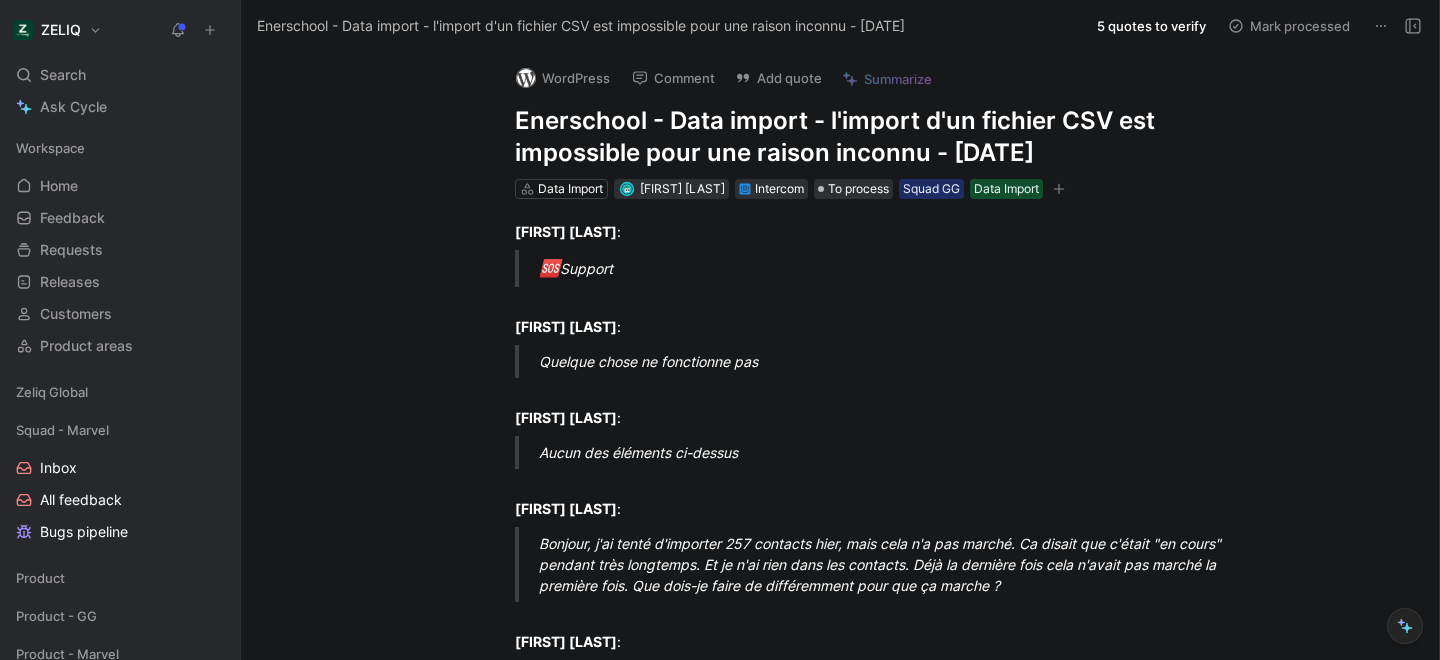scroll, scrollTop: 6, scrollLeft: 0, axis: vertical 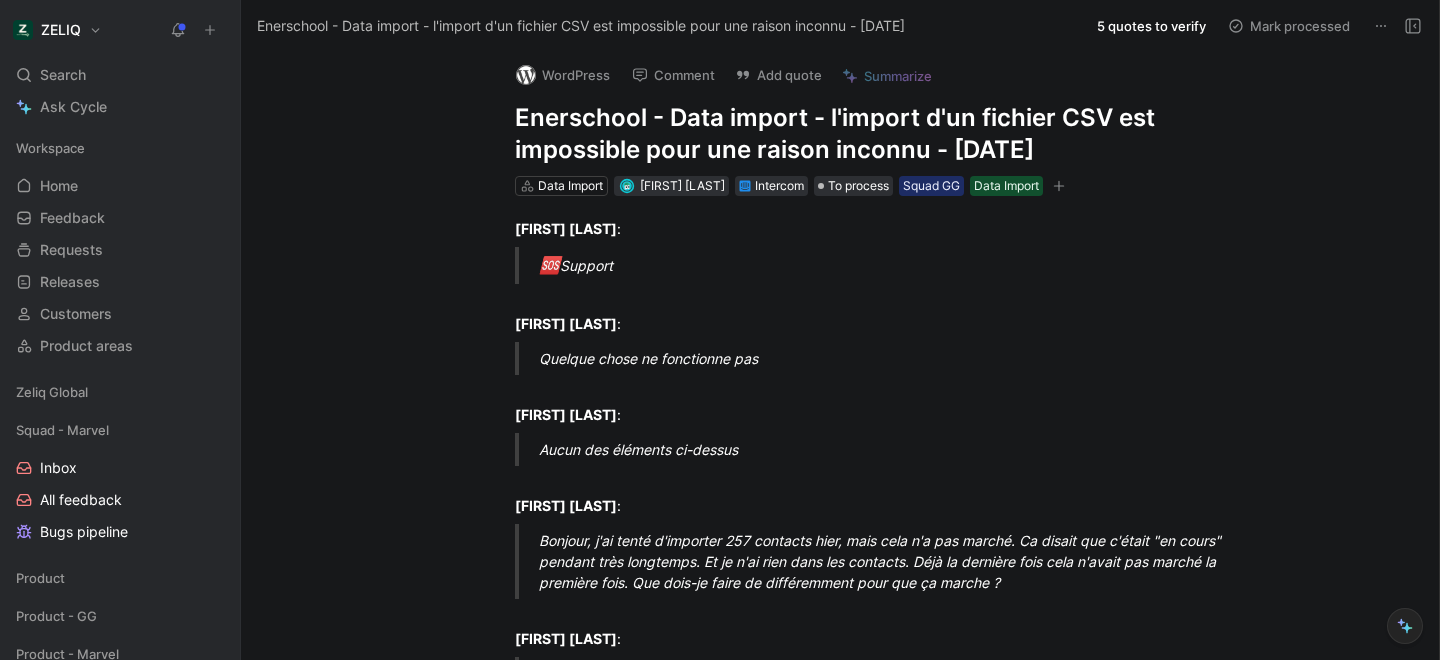 drag, startPoint x: 930, startPoint y: 156, endPoint x: 564, endPoint y: 100, distance: 370.25937 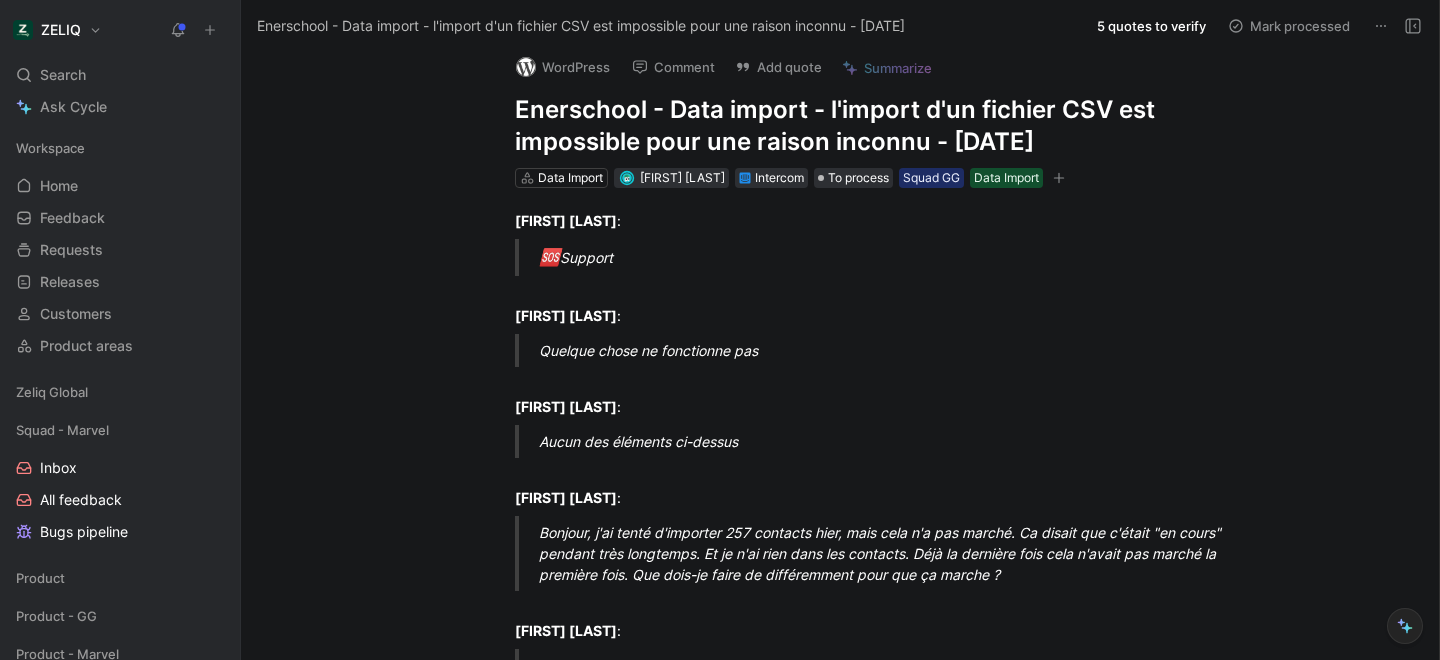 scroll, scrollTop: 0, scrollLeft: 0, axis: both 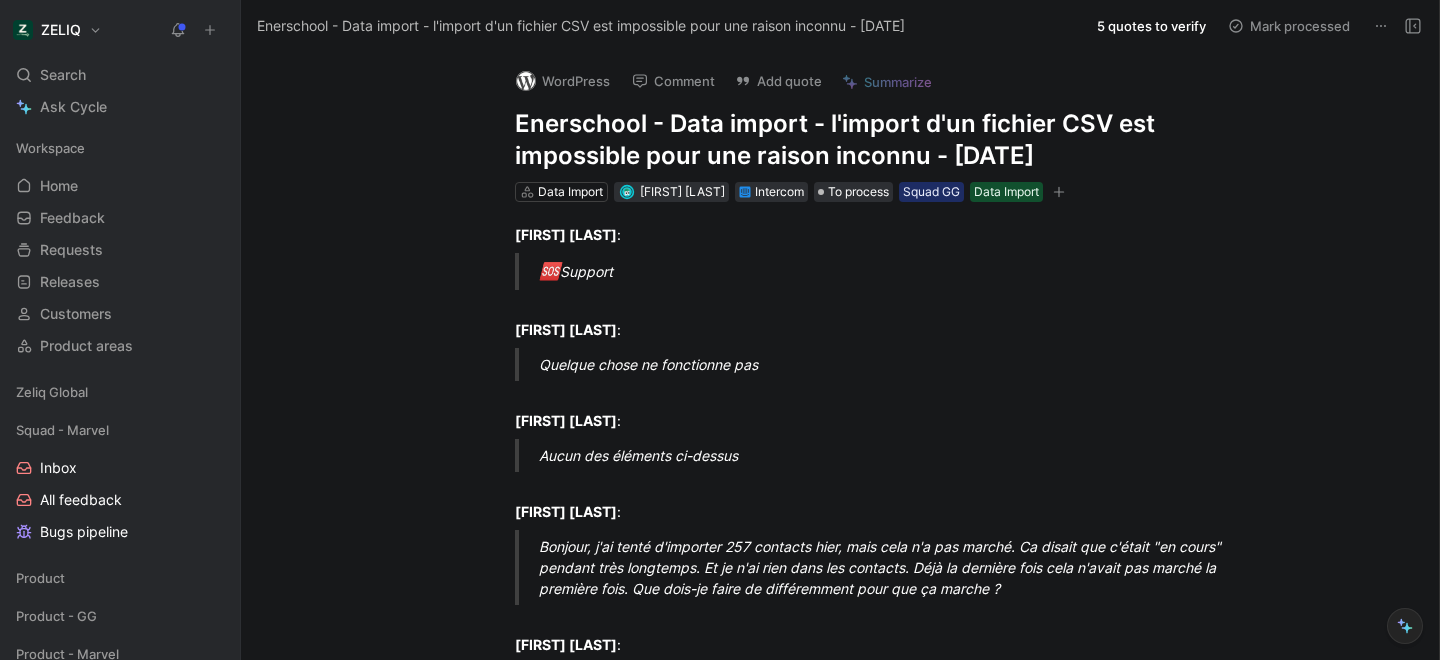 click on "Add quote" at bounding box center [778, 81] 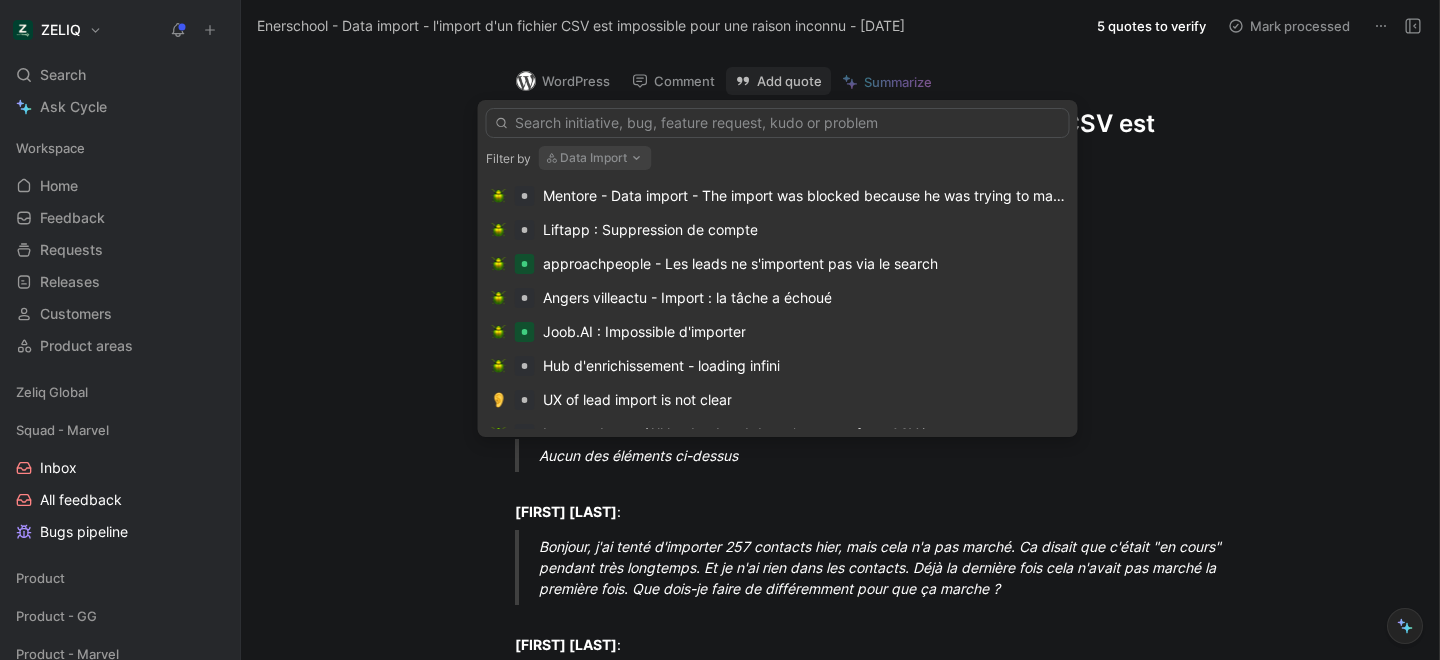click at bounding box center [778, 123] 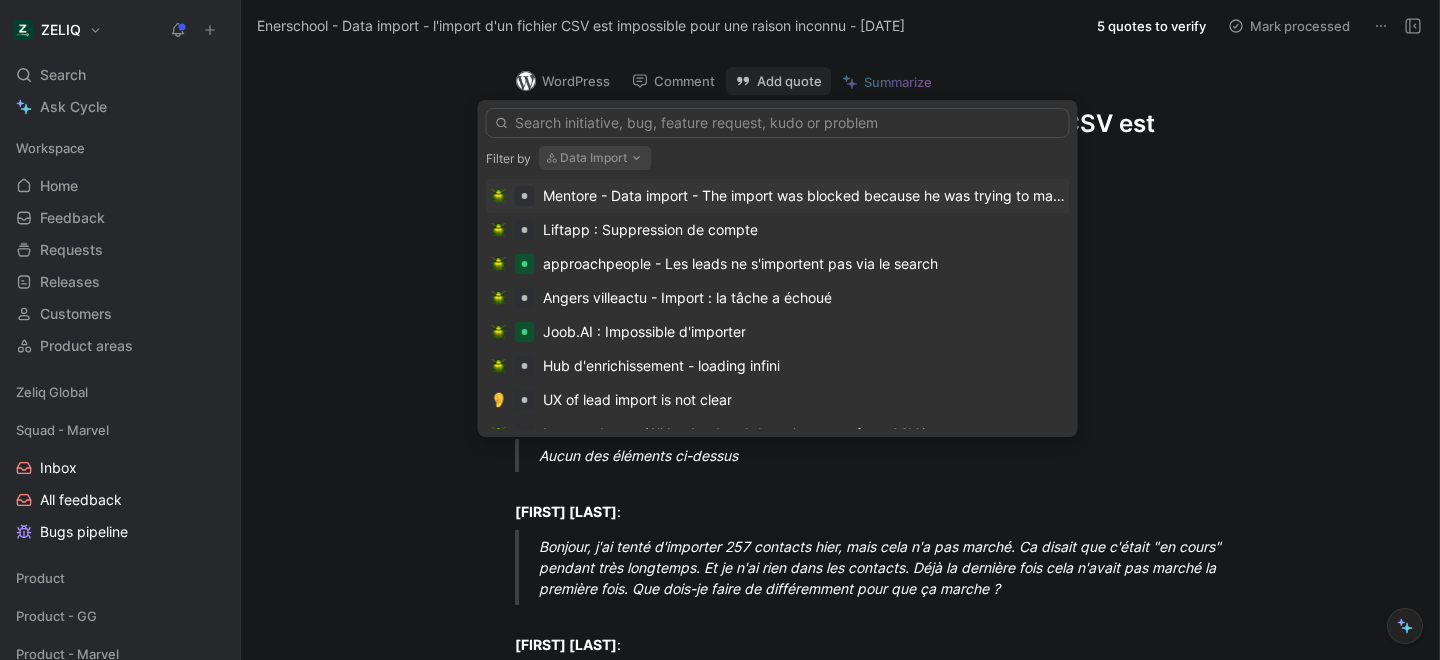 click at bounding box center [778, 123] 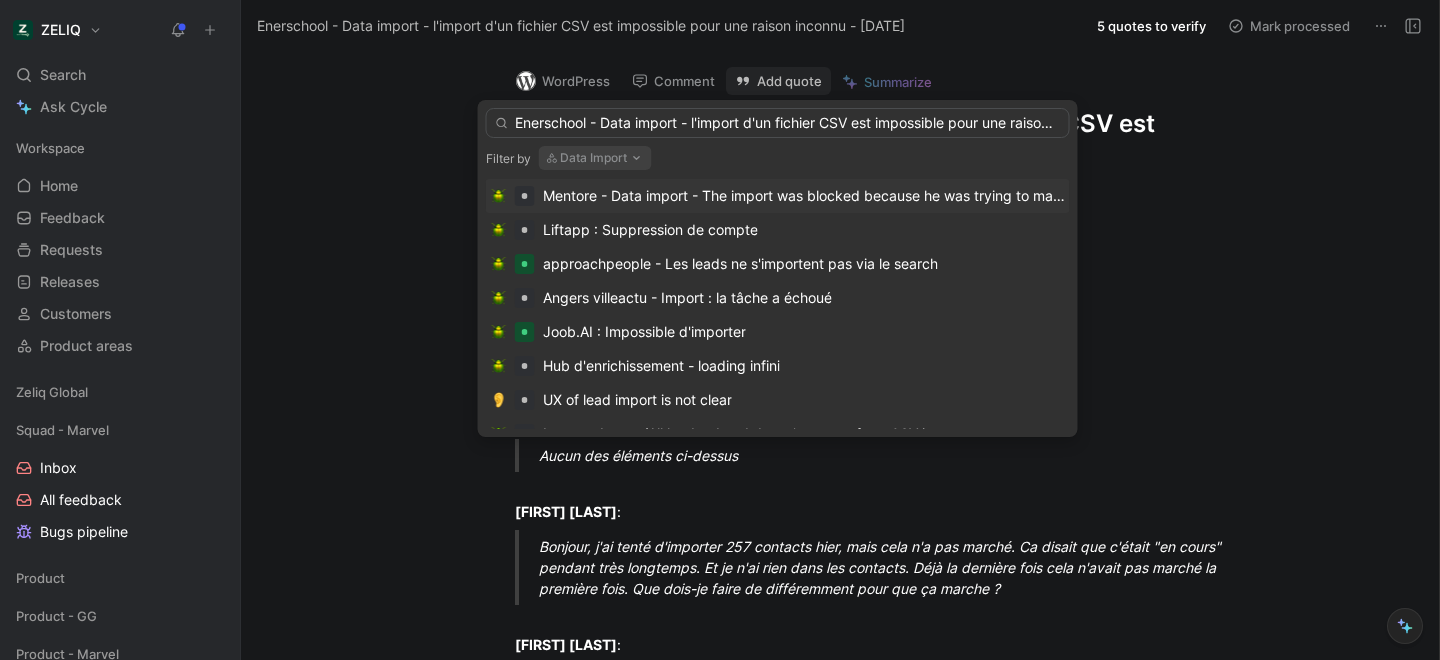 scroll, scrollTop: 0, scrollLeft: 63, axis: horizontal 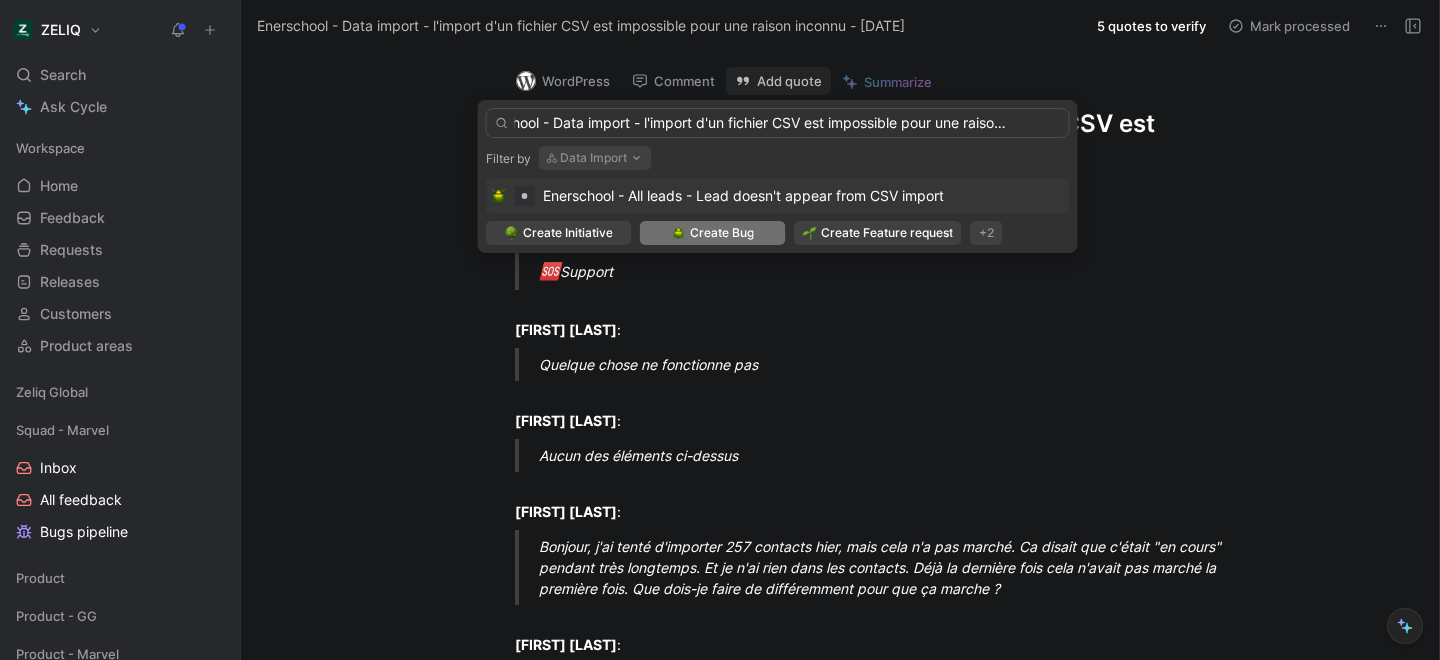 type on "Enerschool - Data import - l'import d'un fichier CSV est impossible pour une raison inconnu" 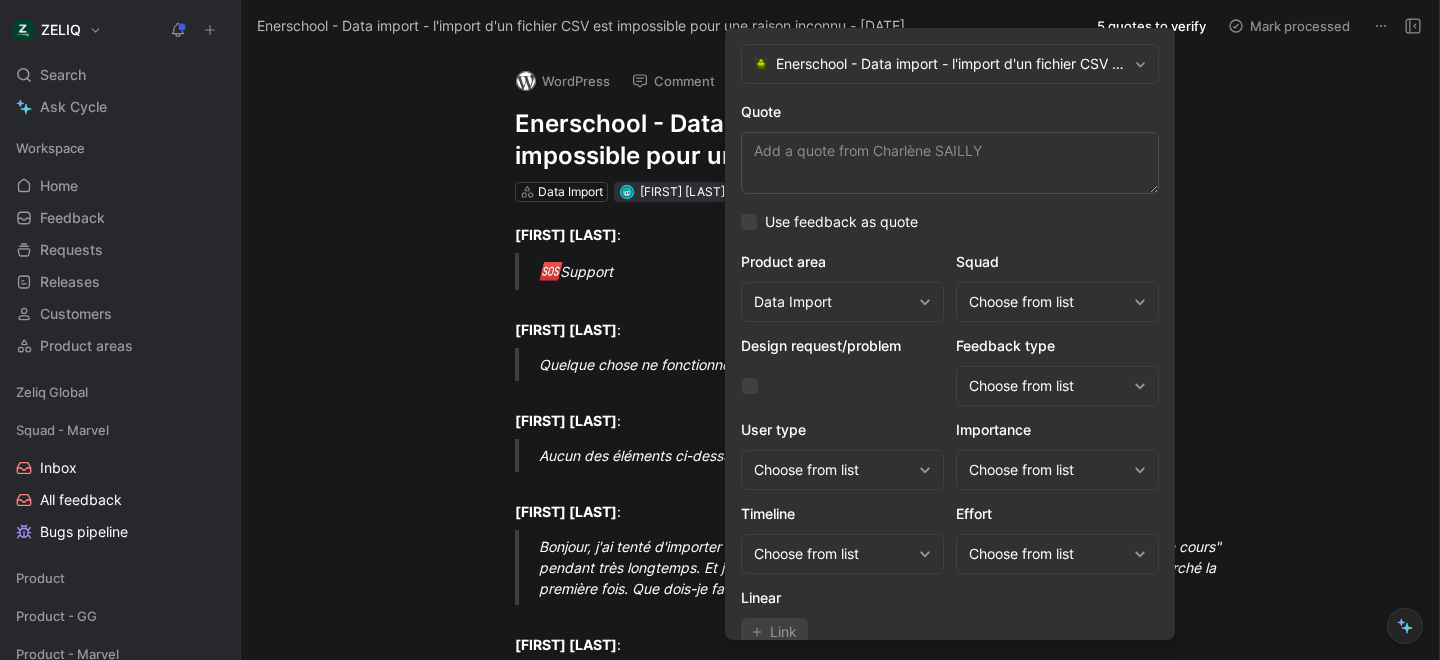 click on "Quote" at bounding box center [950, 163] 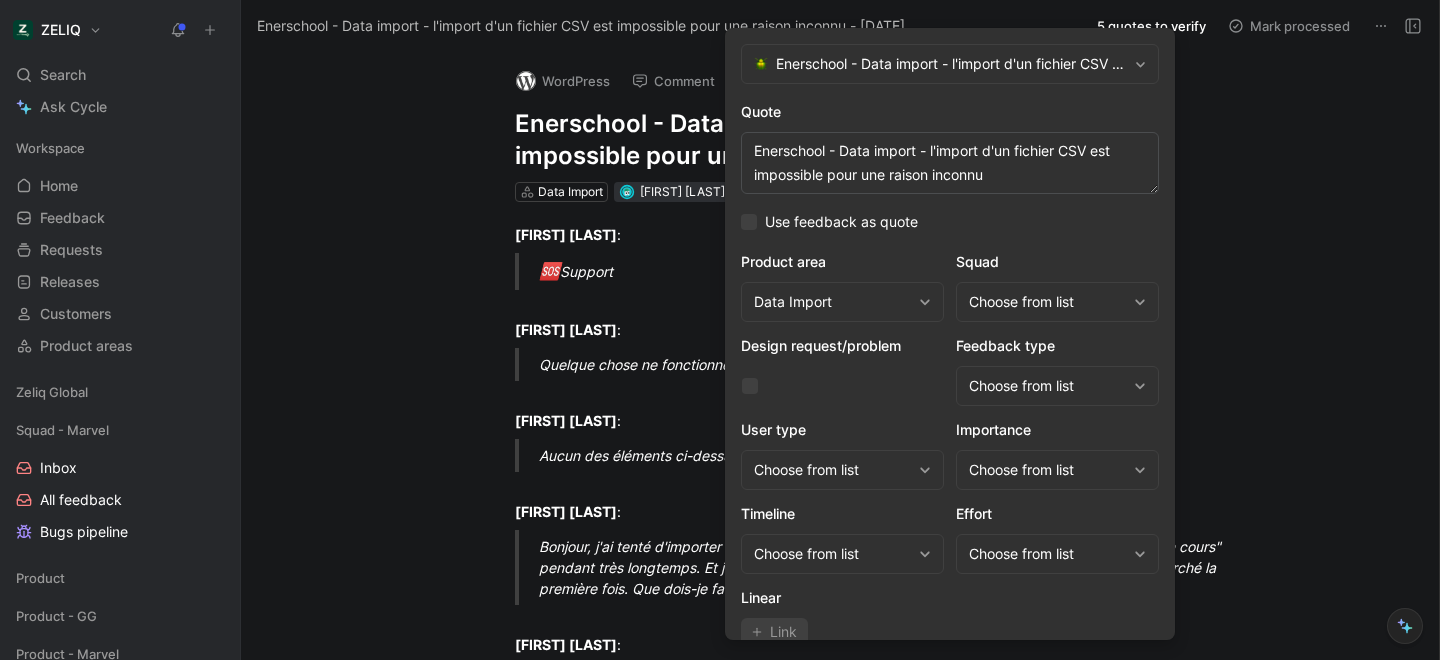 type on "Enerschool - Data import - l'import d'un fichier CSV est impossible pour une raison inconnu" 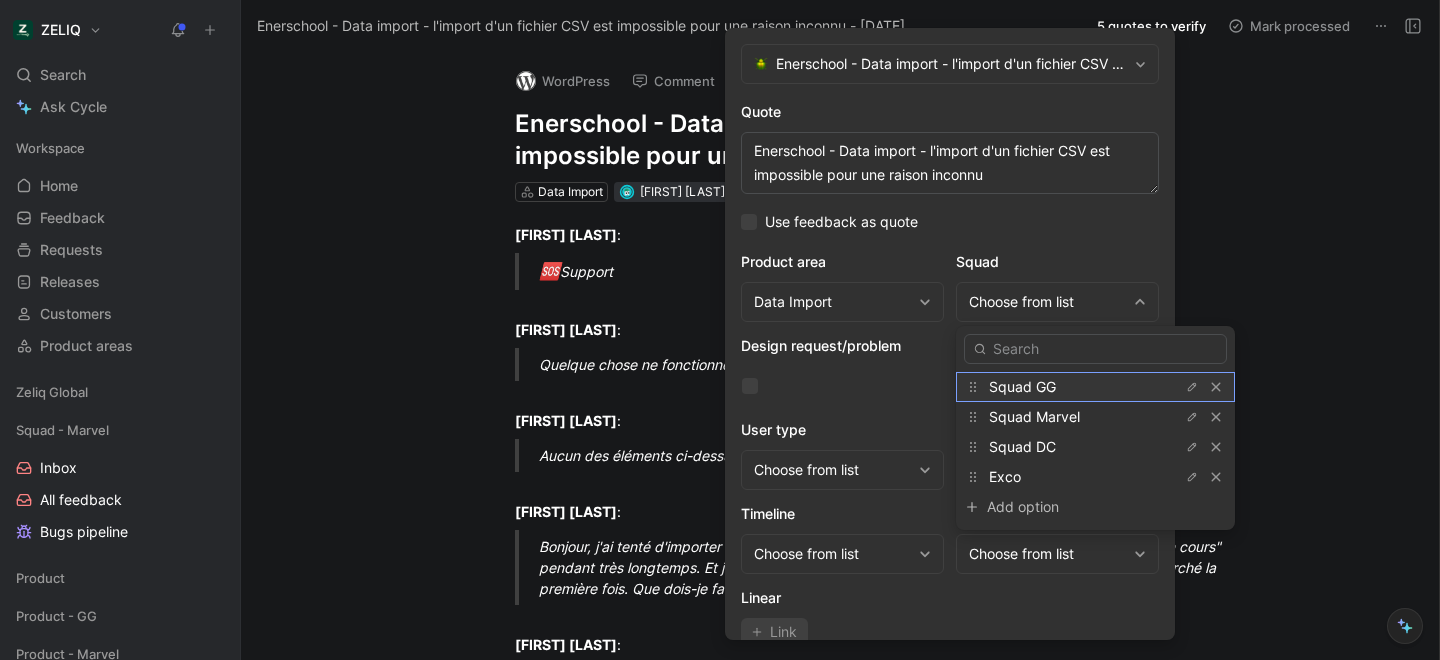 click on "Squad GG" at bounding box center [1022, 386] 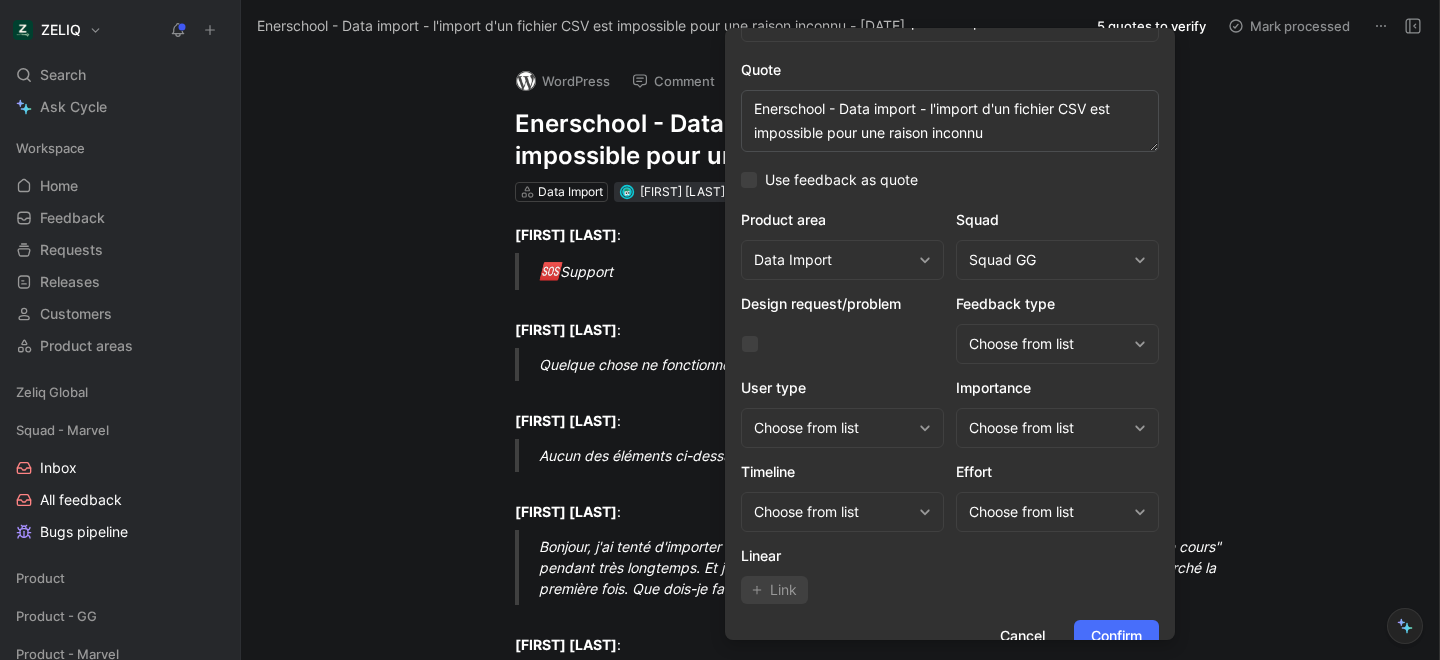 scroll, scrollTop: 70, scrollLeft: 0, axis: vertical 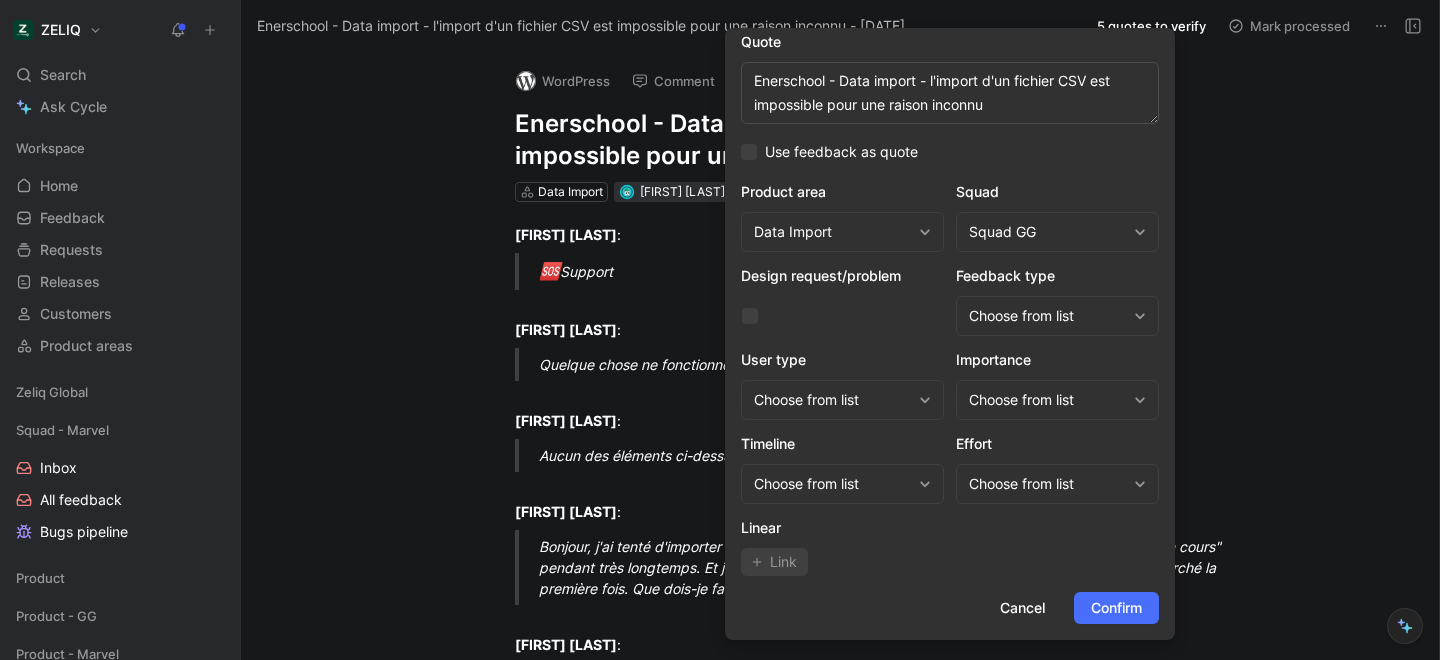 click on "Choose from list" at bounding box center [1047, 400] 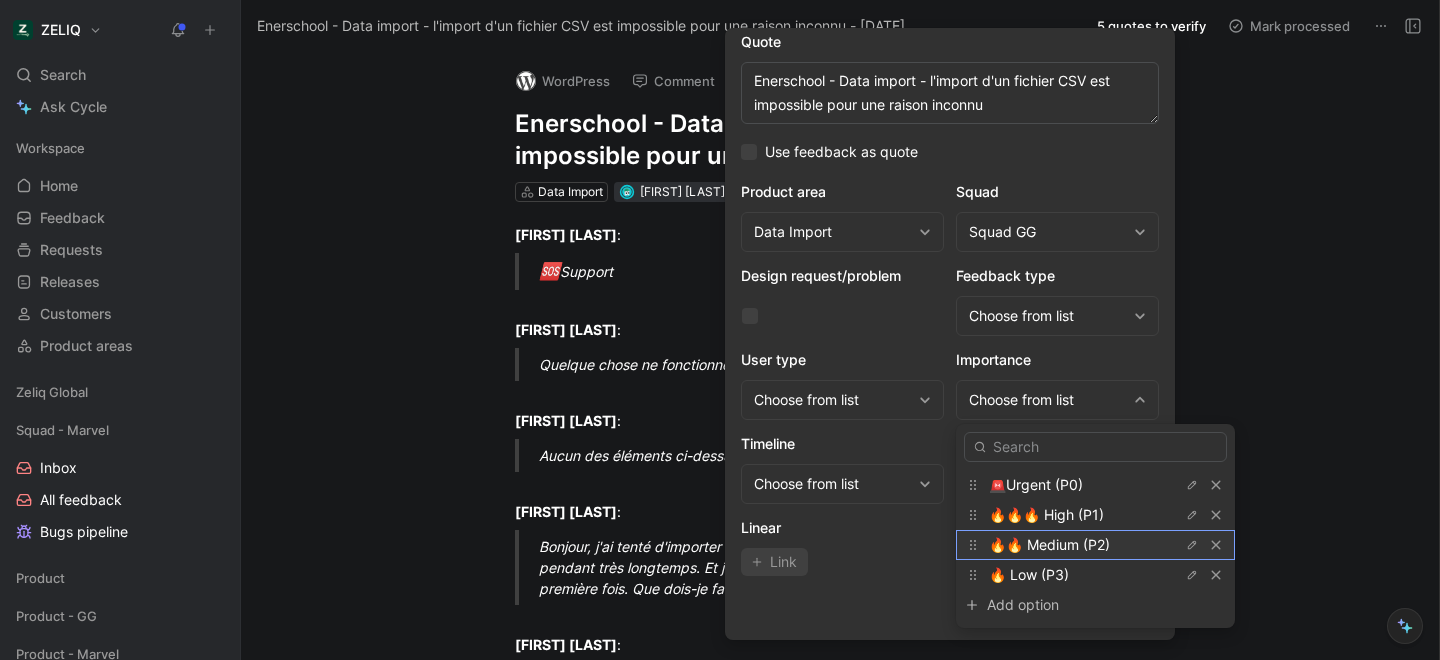 click on "🔥🔥 Medium (P2)" at bounding box center (1064, 545) 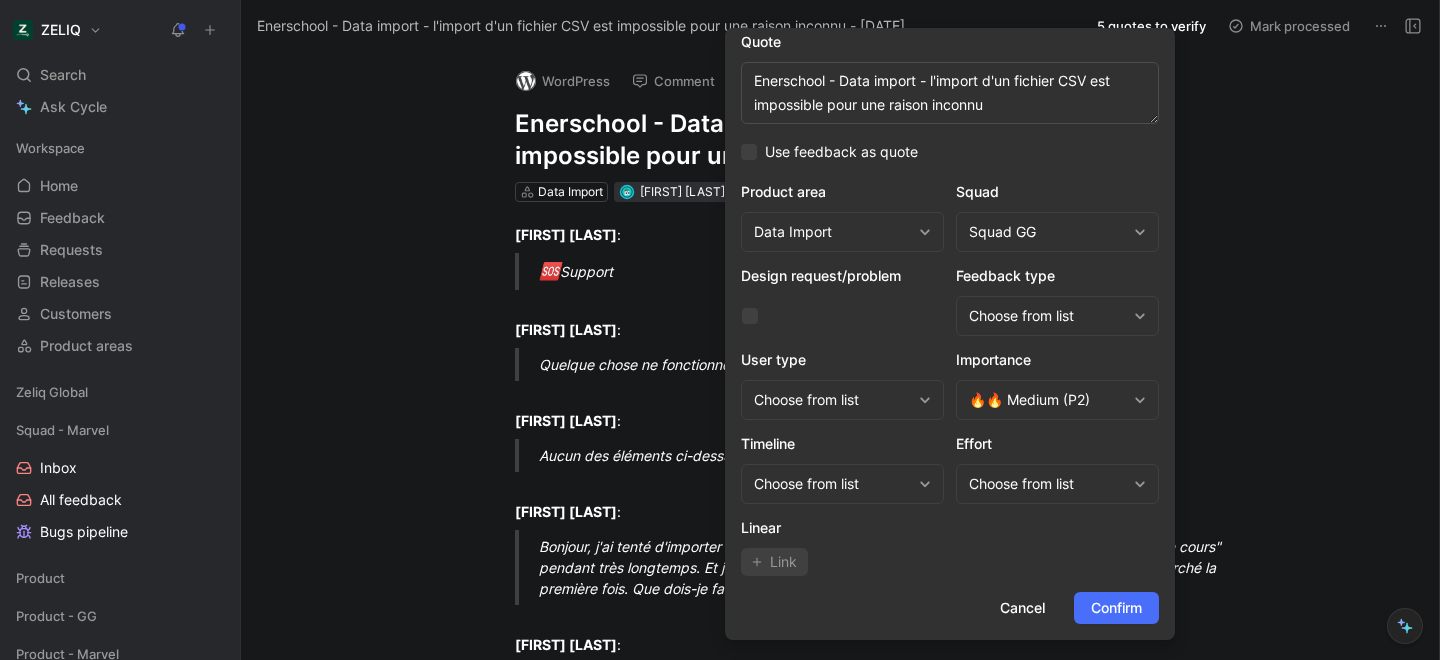 click on "Choose from list" at bounding box center (1057, 316) 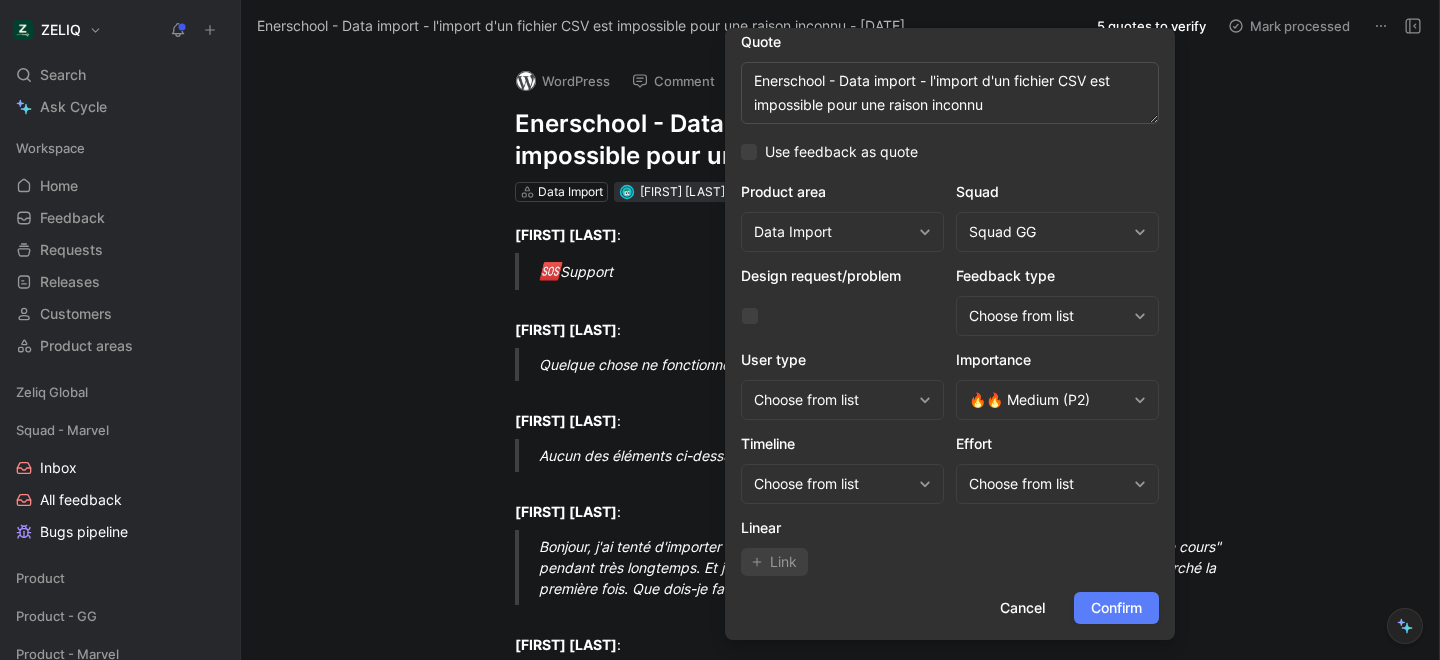 click on "Confirm" at bounding box center [1116, 608] 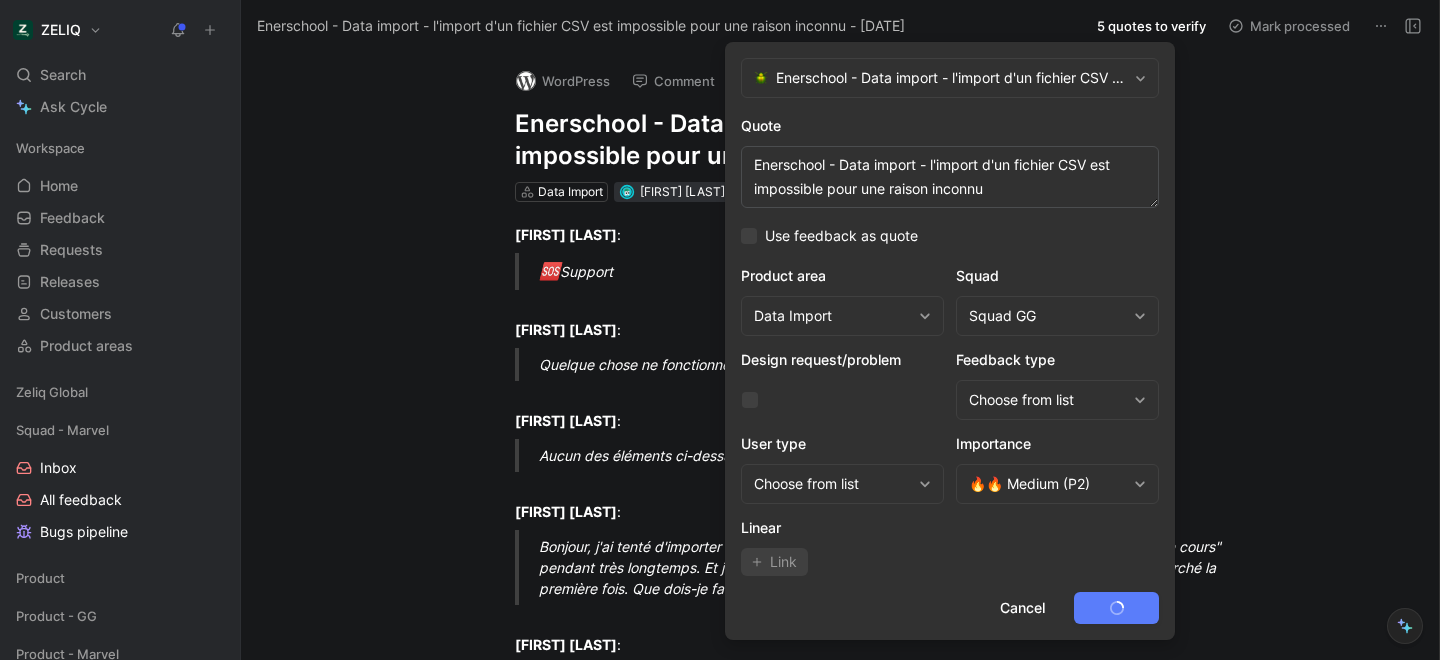scroll, scrollTop: 0, scrollLeft: 0, axis: both 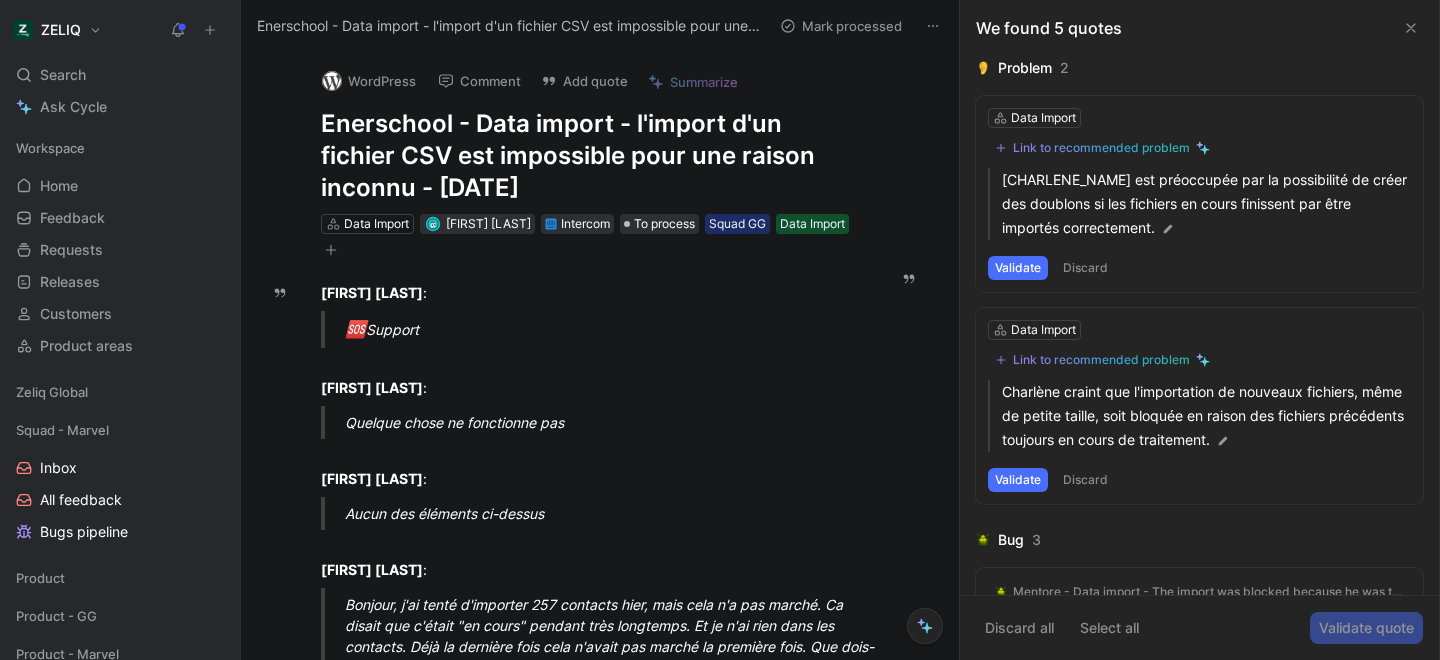 click 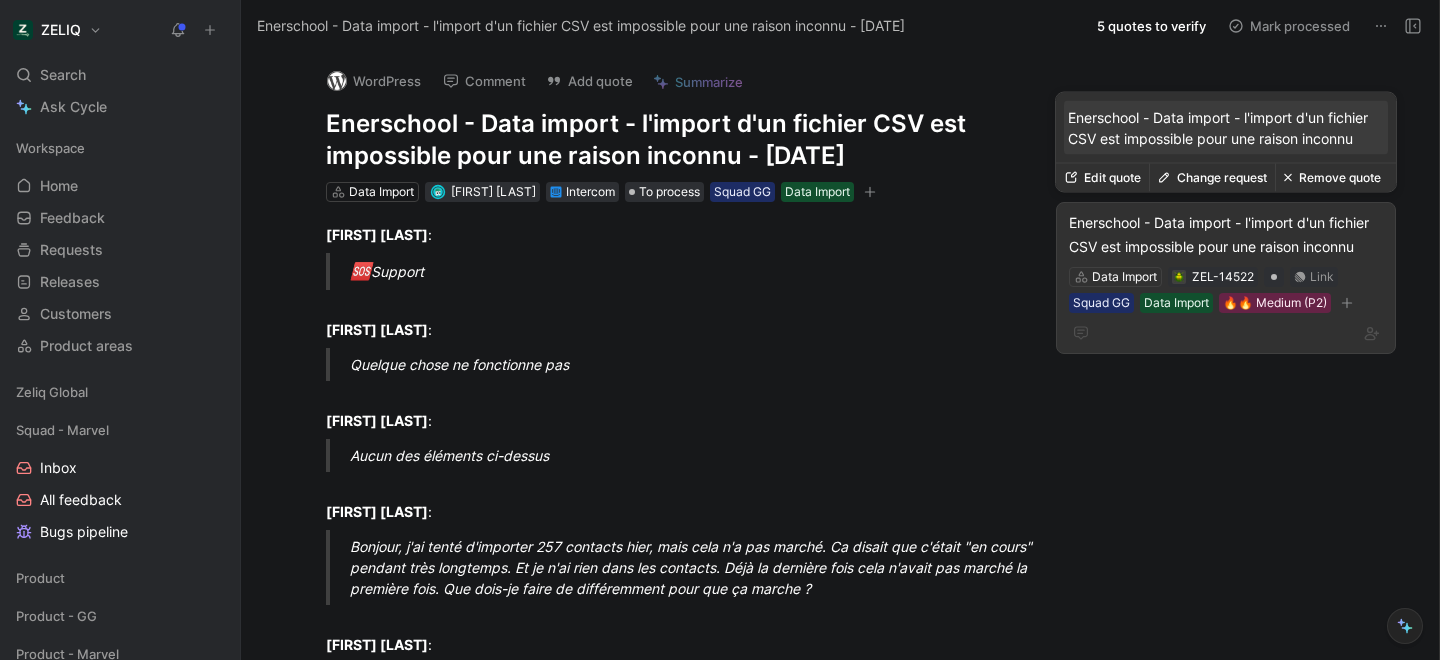 click on "Enerschool - Data import - l'import d'un fichier CSV est impossible pour une raison inconnu" at bounding box center [1226, 235] 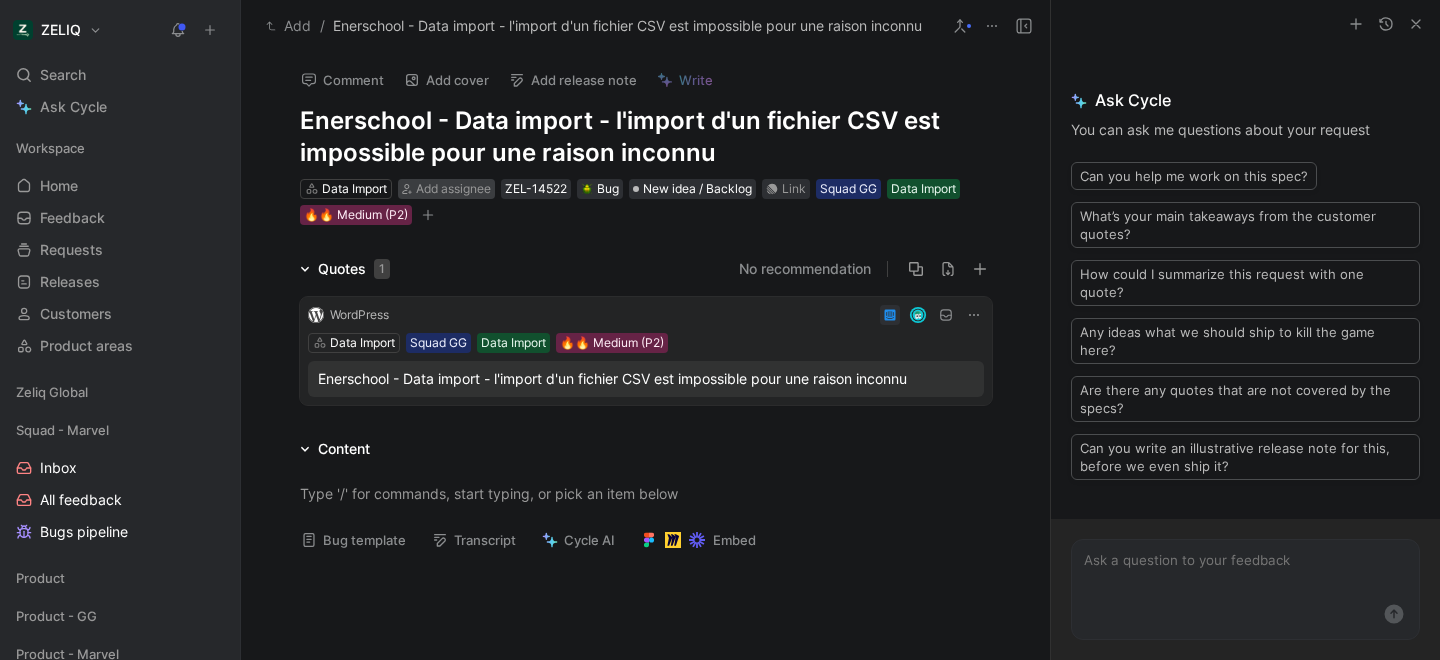 click on "Add assignee" at bounding box center (453, 188) 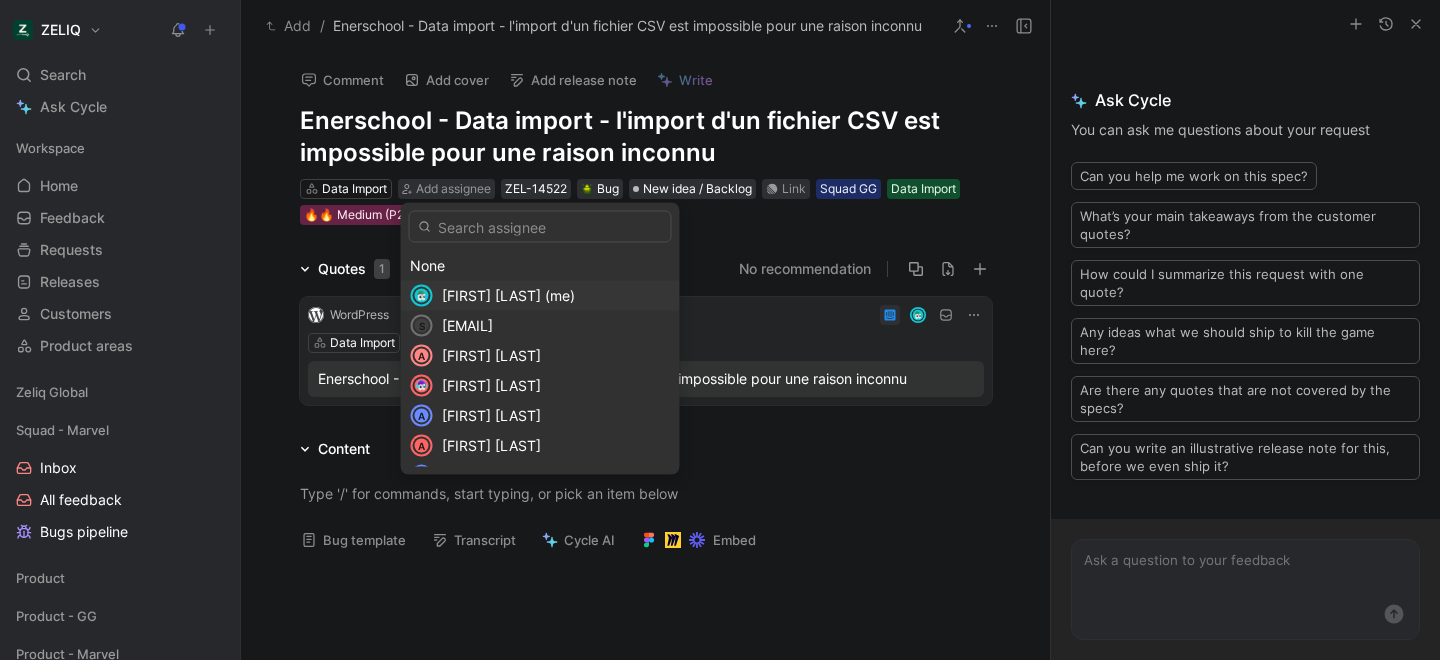 click on "Lucas Damoiseau (me)" at bounding box center (508, 295) 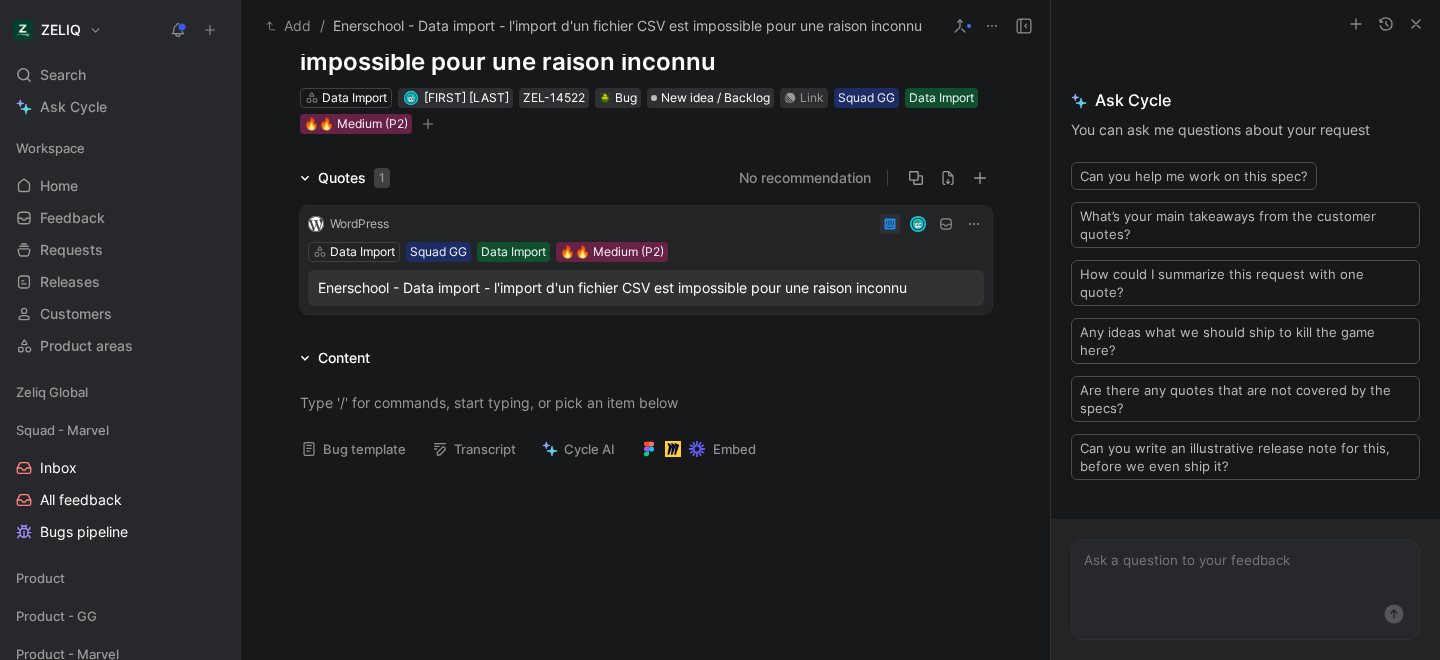 scroll, scrollTop: 93, scrollLeft: 0, axis: vertical 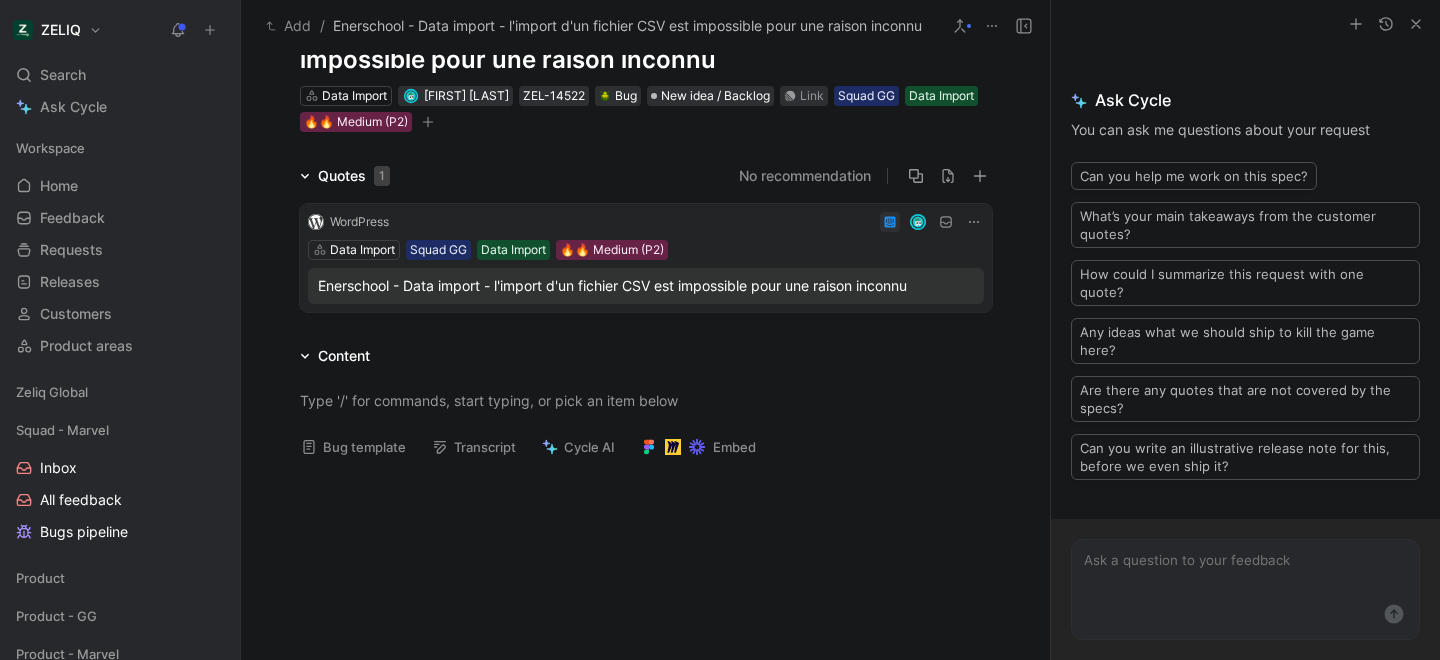 click on "Content" at bounding box center (344, 356) 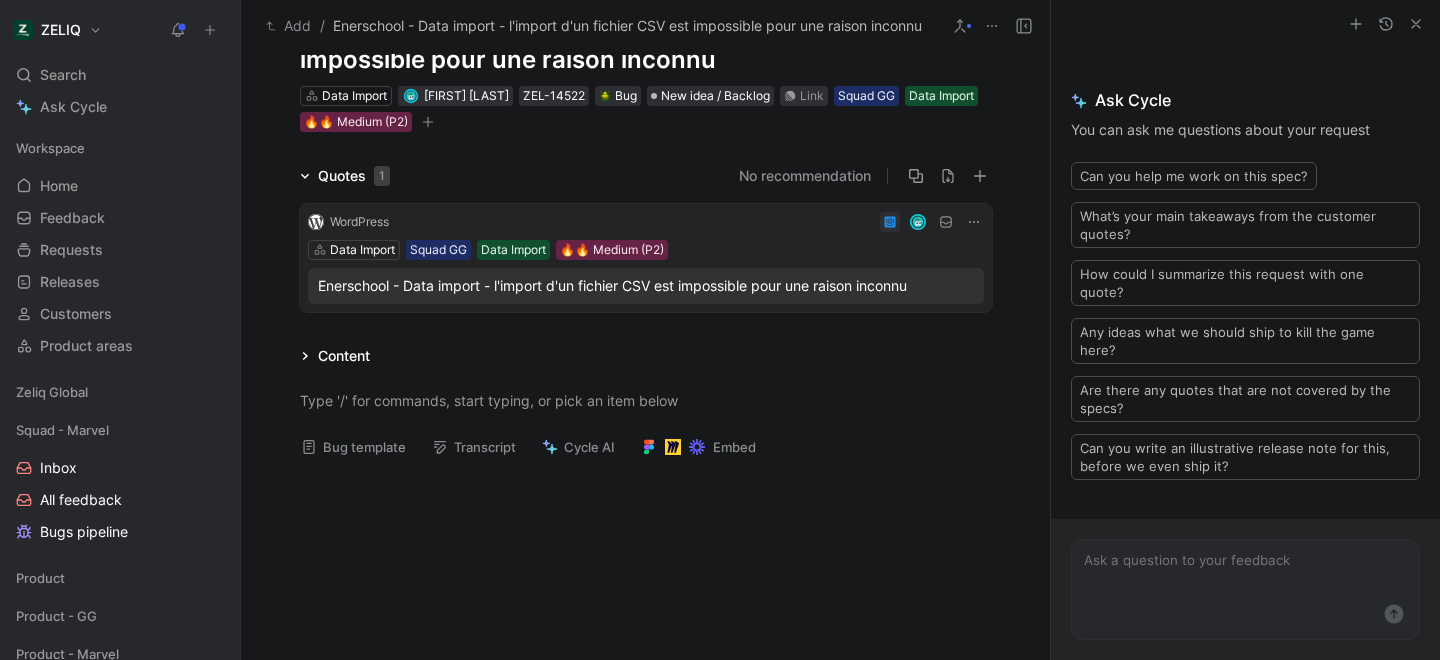 scroll, scrollTop: 0, scrollLeft: 0, axis: both 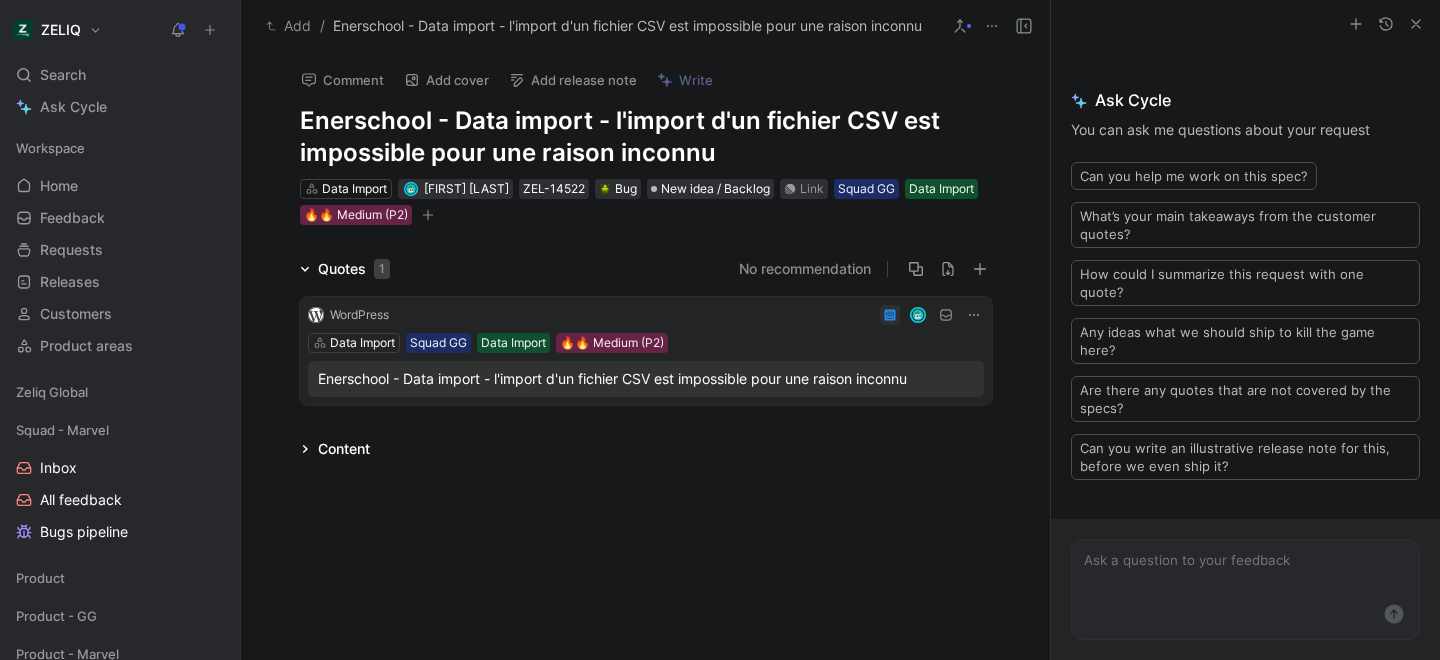 click on "Content" at bounding box center [344, 449] 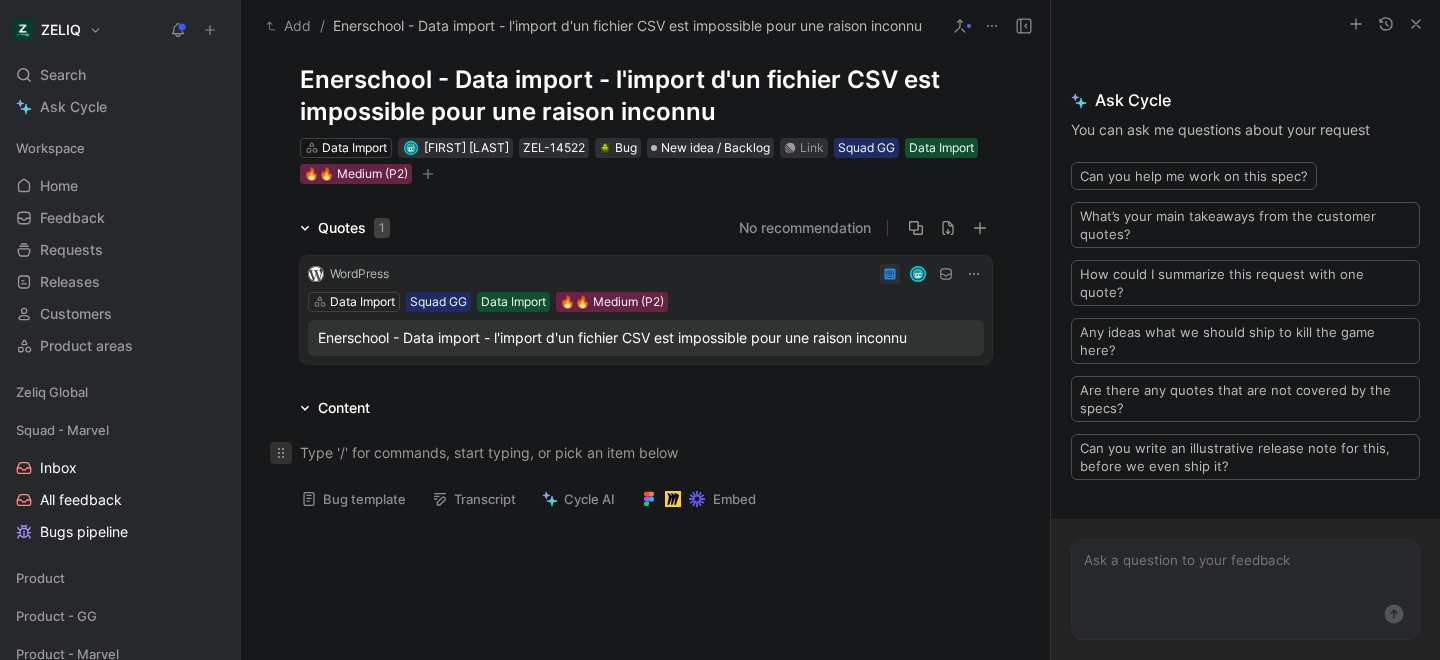 scroll, scrollTop: 45, scrollLeft: 0, axis: vertical 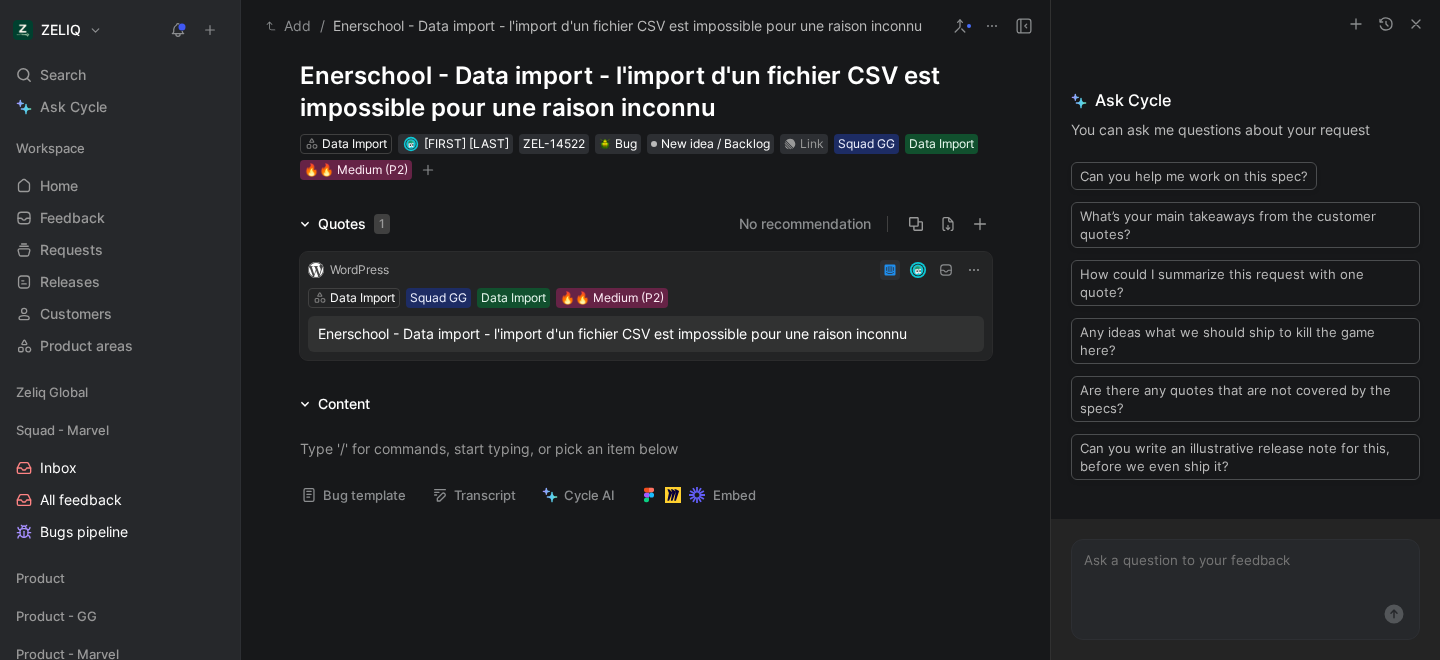 click on "Bug template" at bounding box center [353, 495] 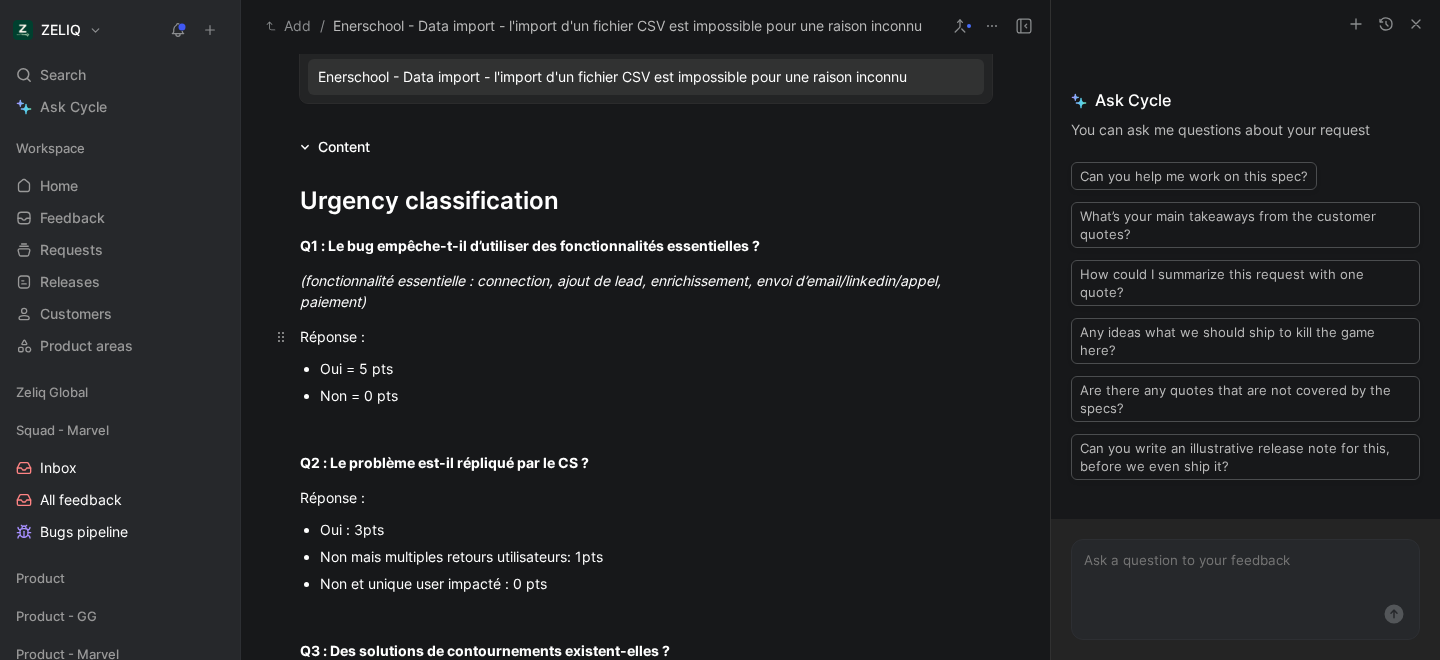 scroll, scrollTop: 314, scrollLeft: 0, axis: vertical 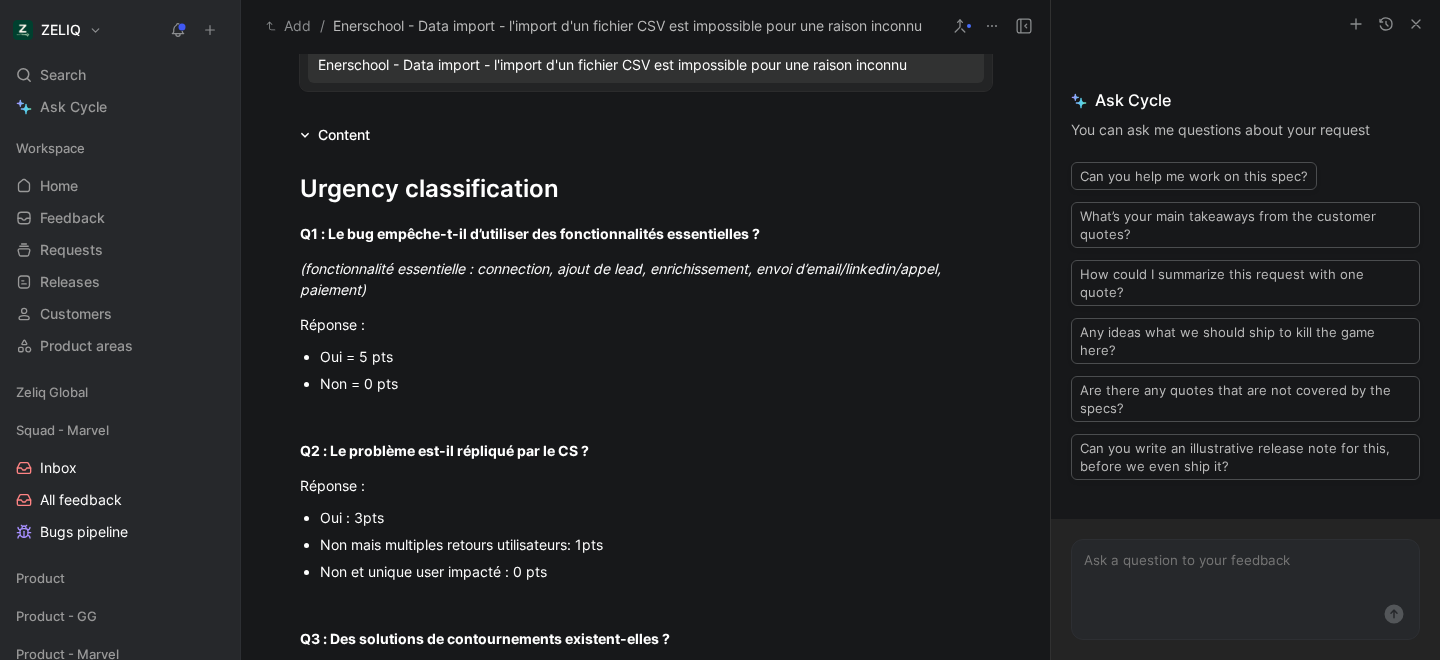 drag, startPoint x: 322, startPoint y: 357, endPoint x: 400, endPoint y: 360, distance: 78.05767 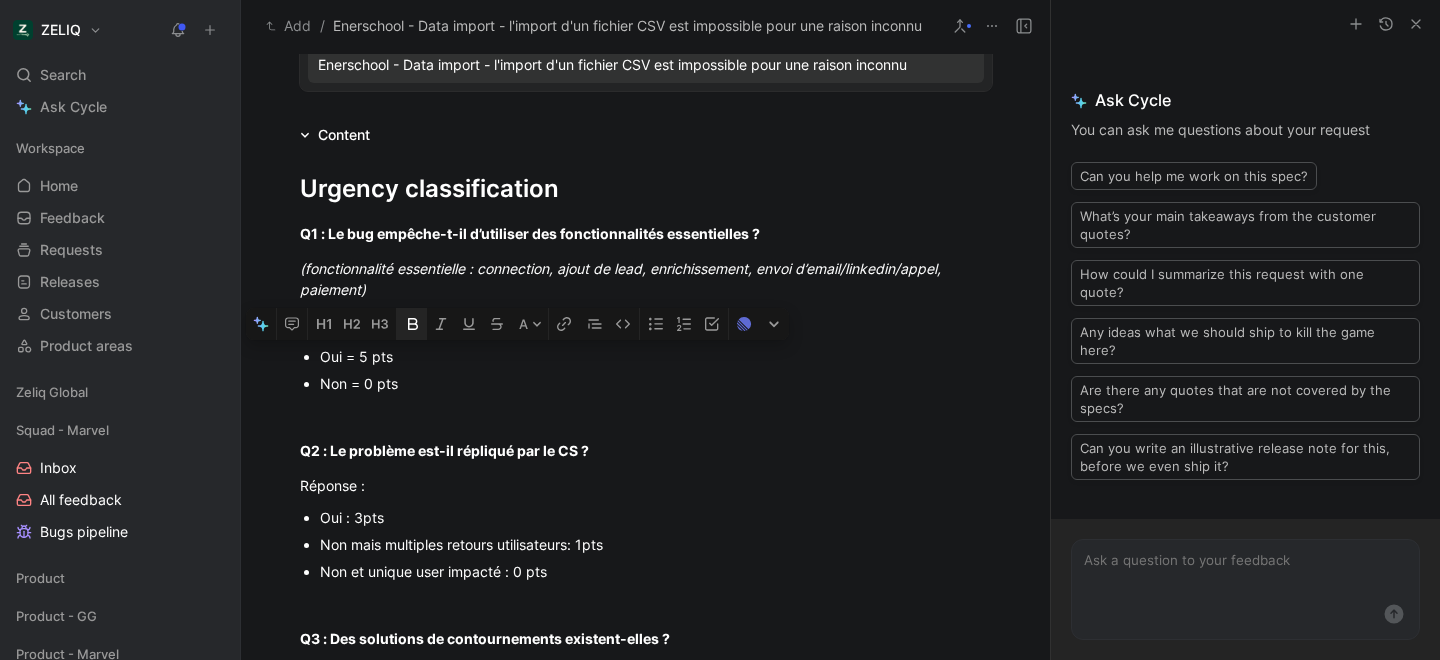 click at bounding box center (412, 324) 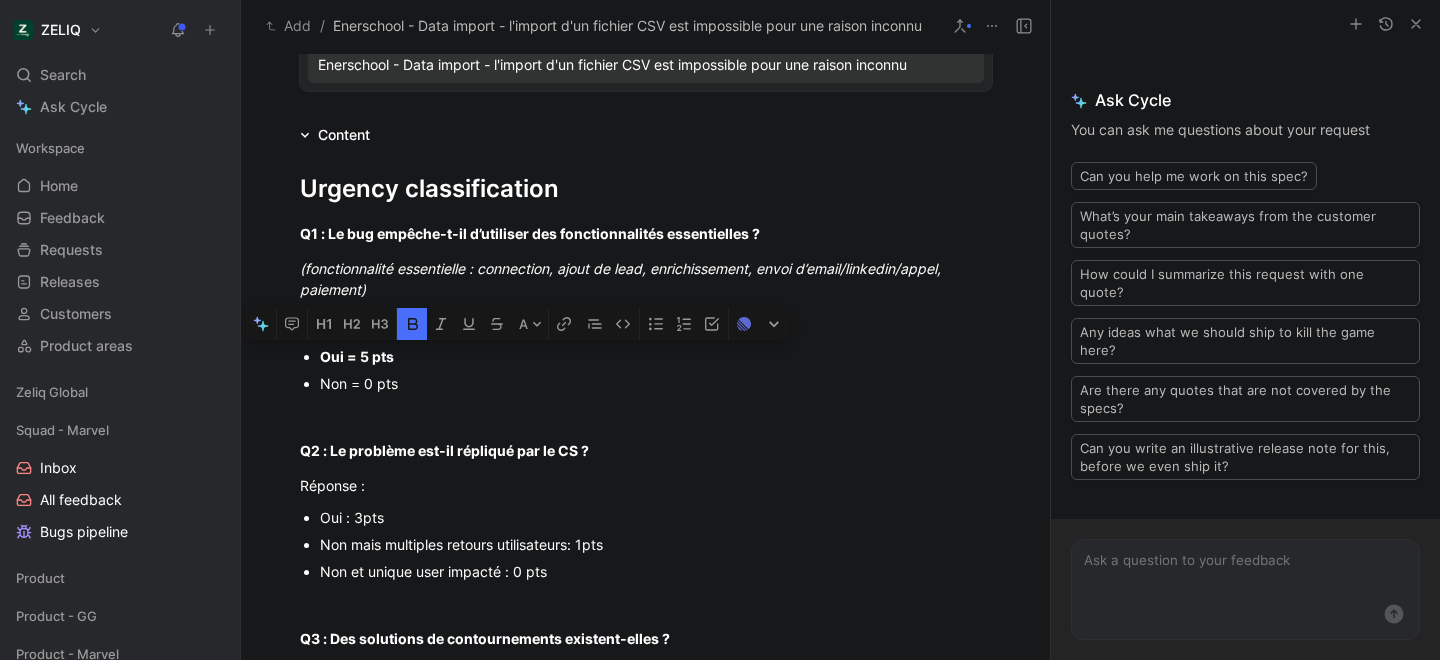 click on "Urgency classification Q1 : Le bug empêche-t-il d’utiliser des fonctionnalités essentielles ? (fonctionnalité essentielle : connection, ajout de lead, enrichissement, envoi d’email/linkedin/appel, paiement) Réponse : Oui = 5 pts Non = 0 pts Q2 : Le problème est-il répliqué par le CS ? Réponse : Oui : 3pts Non mais multiples retours utilisateurs: 1pts Non et unique user impacté : 0 pts Q3 : Des solutions de contournements existent-elles ? Réponse : Non : 2 pts Oui : 0 pts Q4 : Quel est le plan du user ?  Réponse : Custom/Advanced: 3 pts Starter / Credit sub : 2 pts  Free Trial: 1 pt FREE : 0 pt TOTAL POINTS :   🚨 Si au moins 10 pts : Urgent (P0 → Hotfix in prod should be done in less than 24 hours.)  Si au moins 8 pts : High (P1 → Hotfix in prod should be done in less than 72hours.) Si au moins 5 pts :  Medium (P2 → Taken in the sprint within 2 weeks) Moins de 5 points : Low (P3 → no emergency, share alternative options and offer incentives)  Bug Description User id :  Org id :  :  :" at bounding box center (645, 1018) 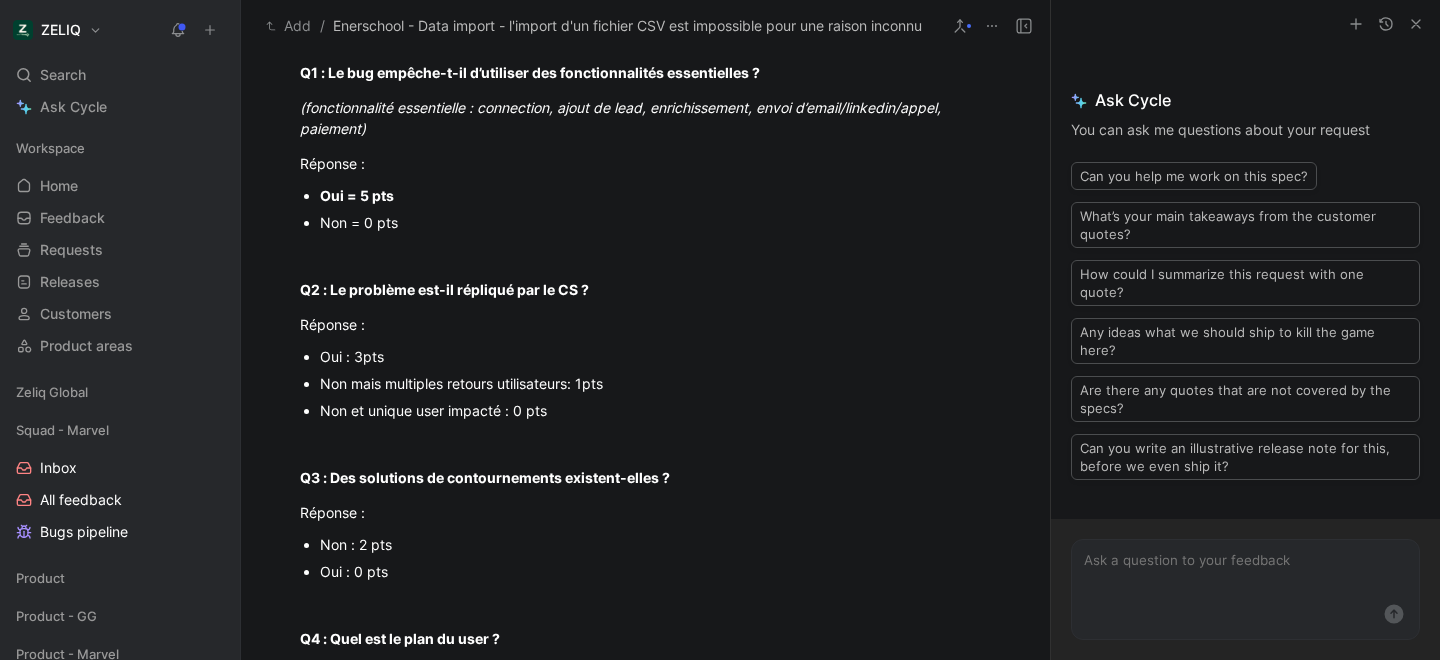 scroll, scrollTop: 486, scrollLeft: 0, axis: vertical 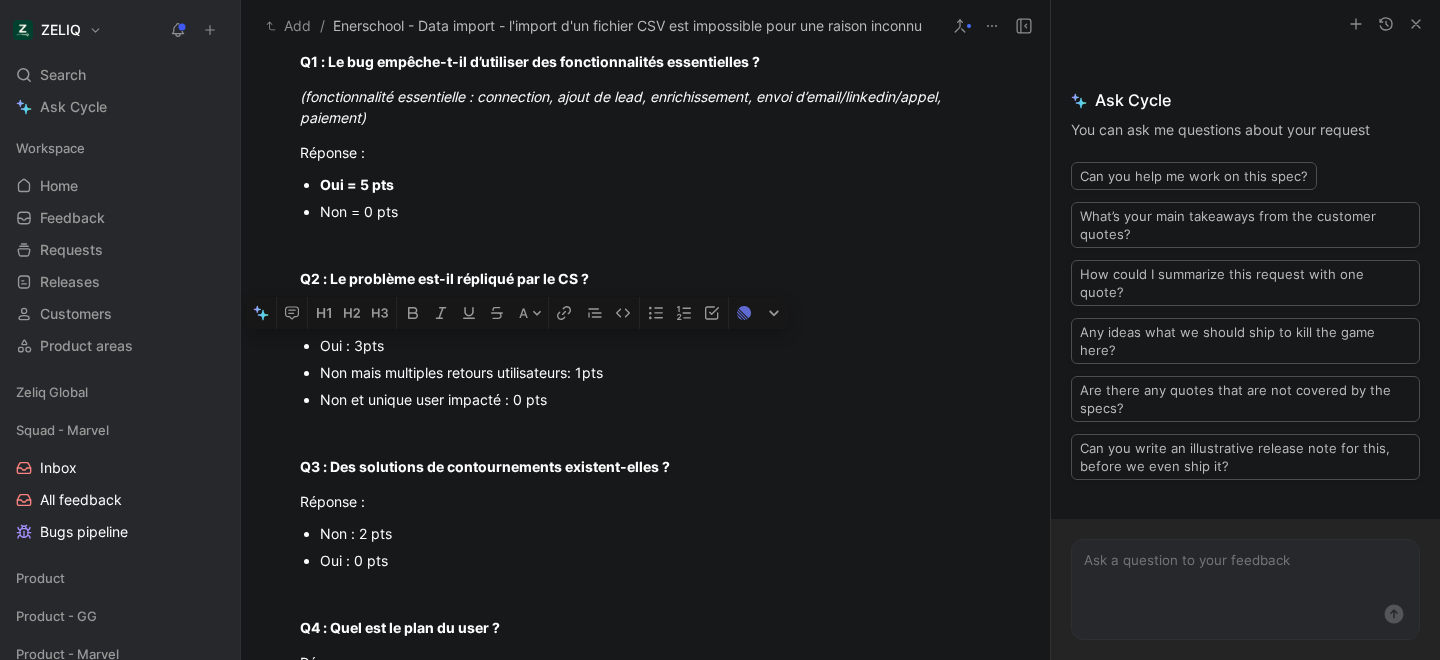 drag, startPoint x: 319, startPoint y: 342, endPoint x: 389, endPoint y: 343, distance: 70.00714 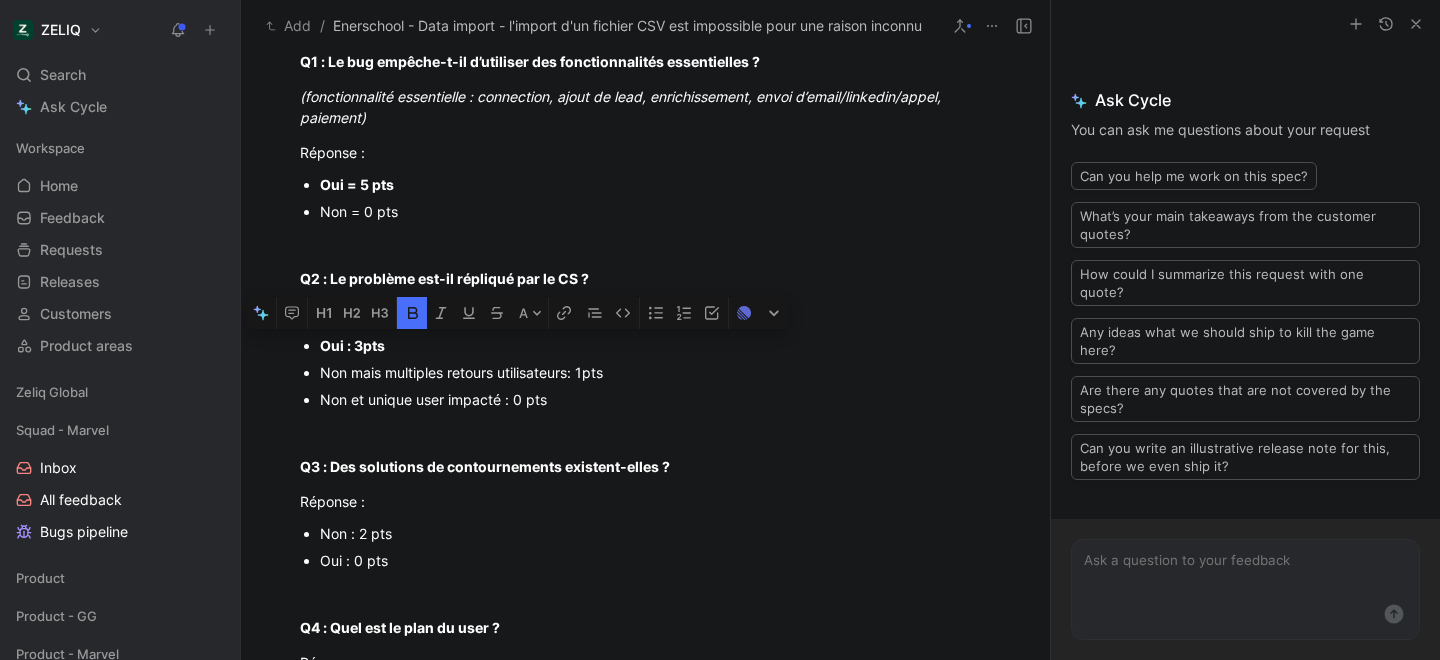 click on "Oui : 3pts Non mais multiples retours utilisateurs: 1pts Non et unique user impacté : 0 pts" at bounding box center [646, 372] 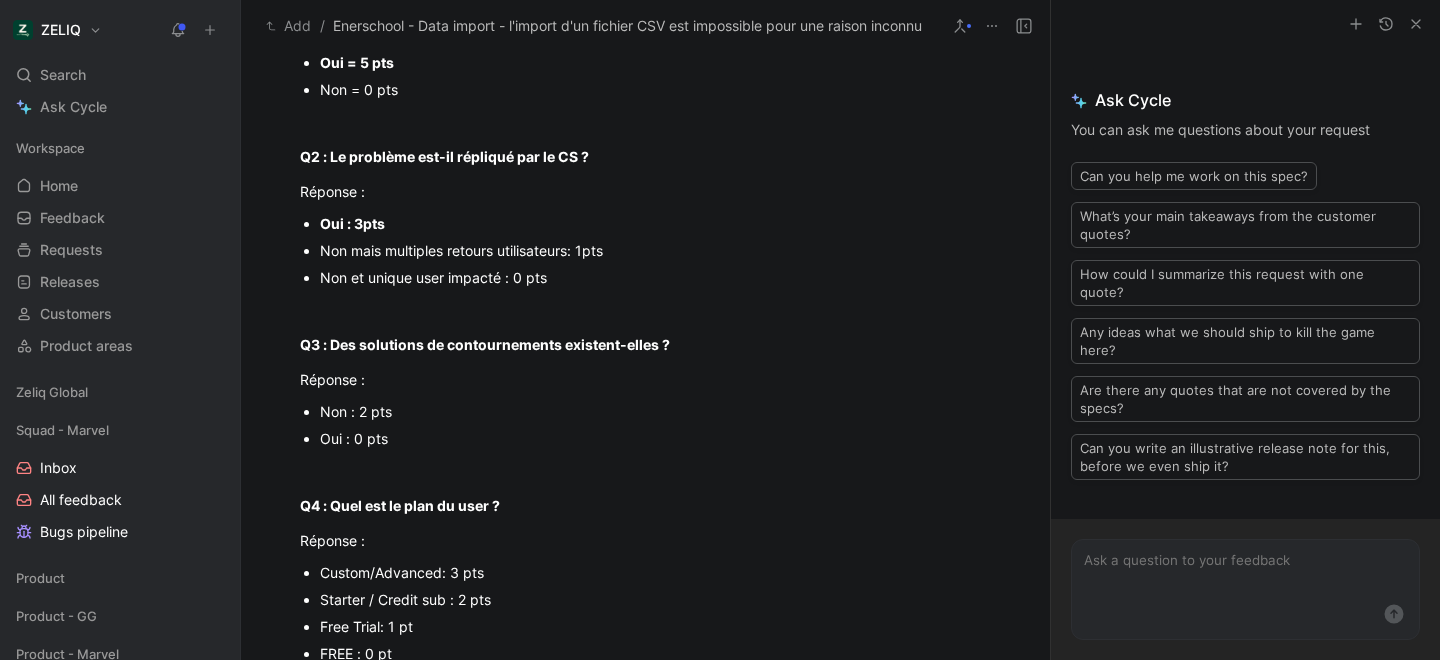 scroll, scrollTop: 609, scrollLeft: 0, axis: vertical 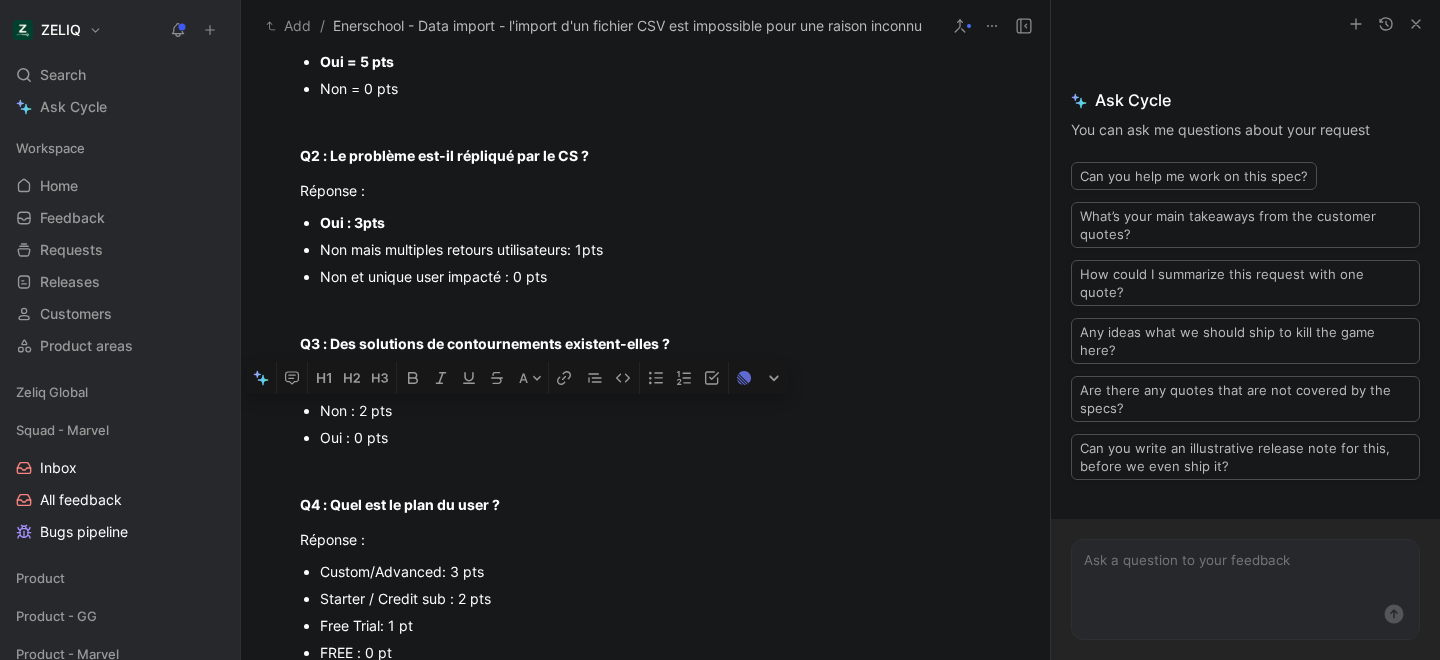 drag, startPoint x: 324, startPoint y: 411, endPoint x: 391, endPoint y: 411, distance: 67 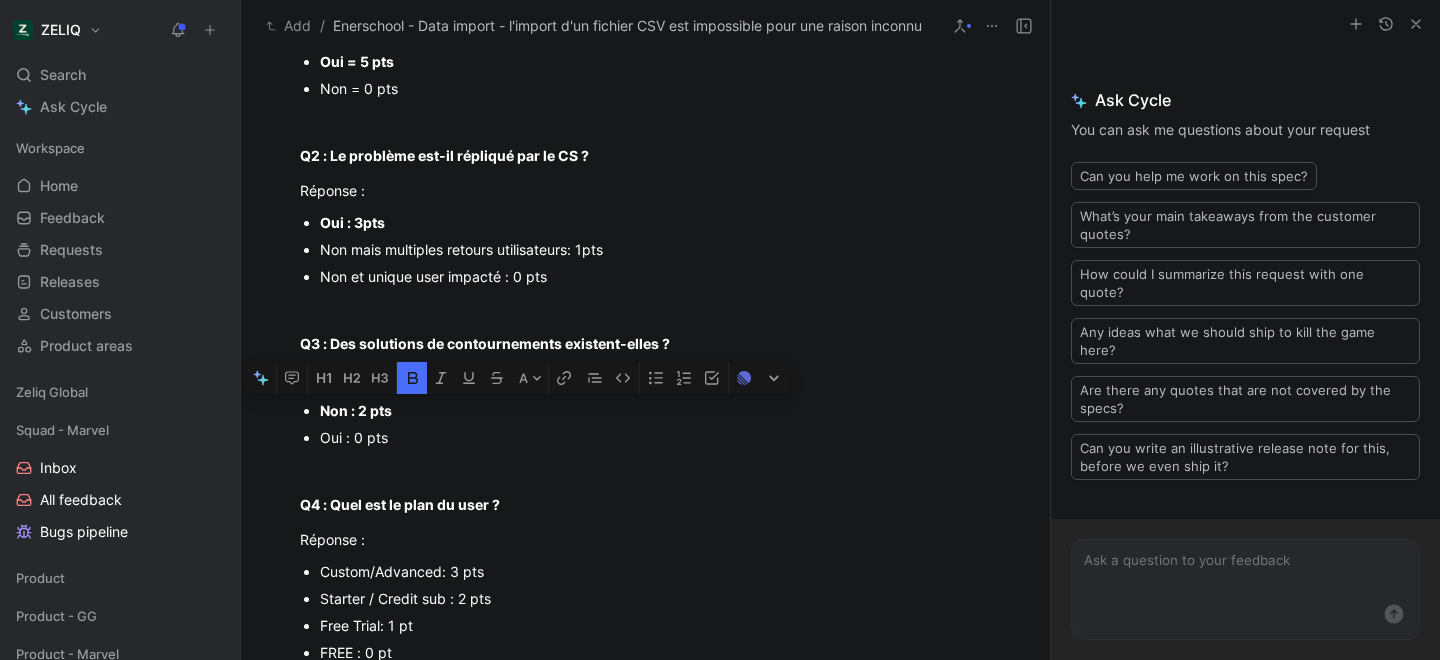 click on "Urgency classification Q1 : Le bug empêche-t-il d’utiliser des fonctionnalités essentielles ? (fonctionnalité essentielle : connection, ajout de lead, enrichissement, envoi d’email/linkedin/appel, paiement) Réponse : Oui = 5 pts Non = 0 pts Q2 : Le problème est-il répliqué par le CS ? Réponse : Oui : 3pts Non mais multiples retours utilisateurs: 1pts Non et unique user impacté : 0 pts Q3 : Des solutions de contournements existent-elles ? Réponse : Non : 2 pts Oui : 0 pts Q4 : Quel est le plan du user ?  Réponse : Custom/Advanced: 3 pts Starter / Credit sub : 2 pts  Free Trial: 1 pt FREE : 0 pt TOTAL POINTS :   🚨 Si au moins 10 pts : Urgent (P0 → Hotfix in prod should be done in less than 24 hours.)  Si au moins 8 pts : High (P1 → Hotfix in prod should be done in less than 72hours.) Si au moins 5 pts :  Medium (P2 → Taken in the sprint within 2 weeks) Moins de 5 points : Low (P3 → no emergency, share alternative options and offer incentives)  Bug Description User id :  Org id :  :  :" at bounding box center (645, 723) 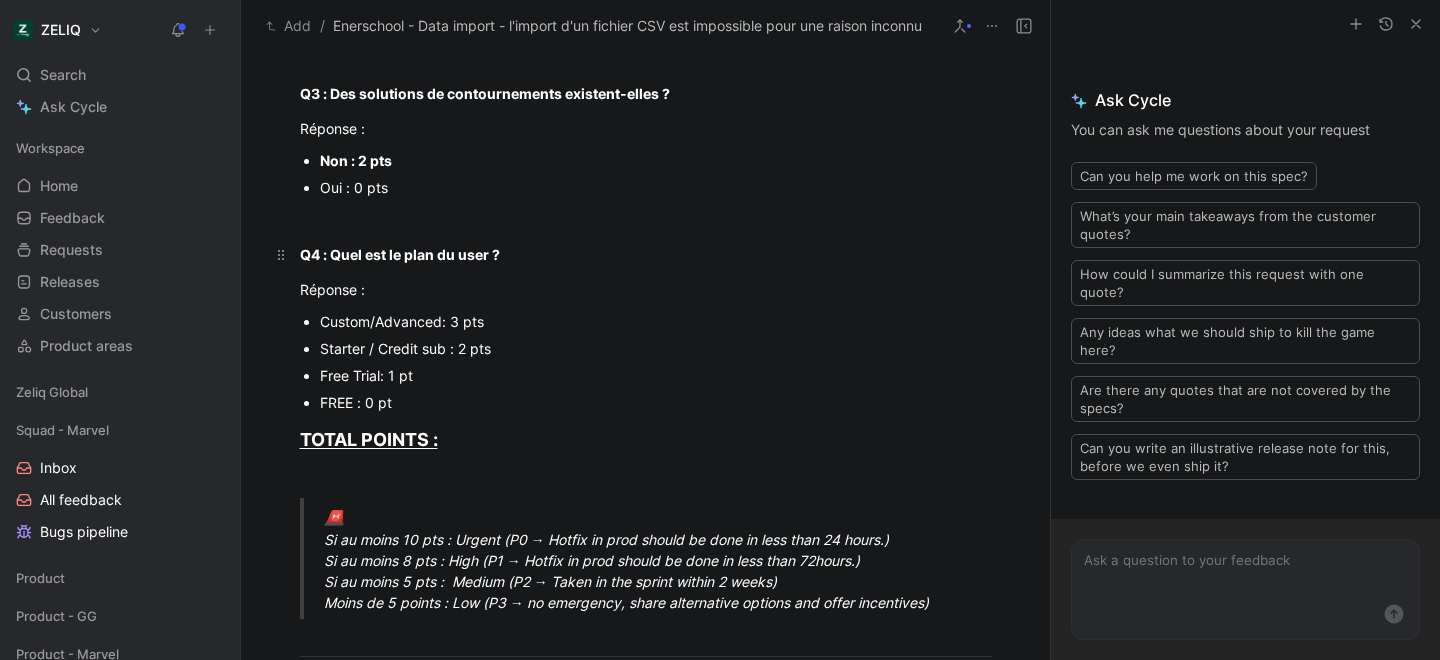 scroll, scrollTop: 861, scrollLeft: 0, axis: vertical 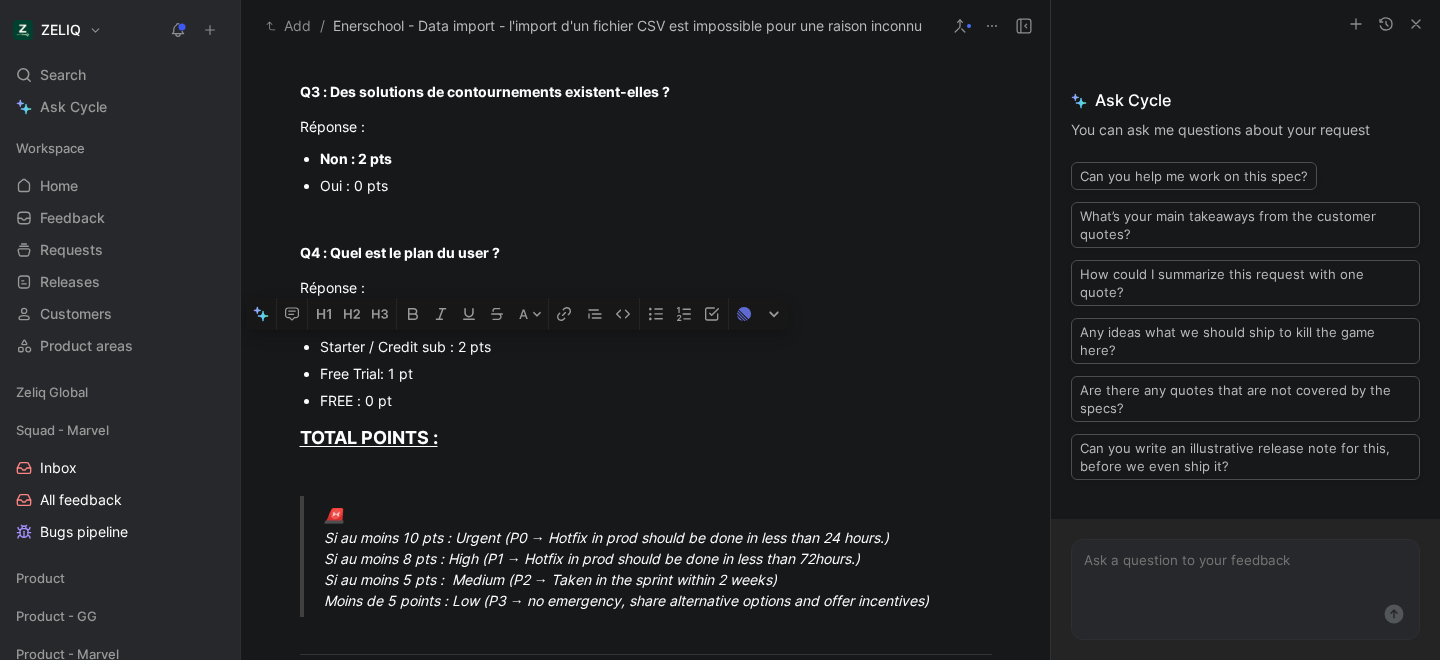 drag, startPoint x: 317, startPoint y: 347, endPoint x: 496, endPoint y: 348, distance: 179.00279 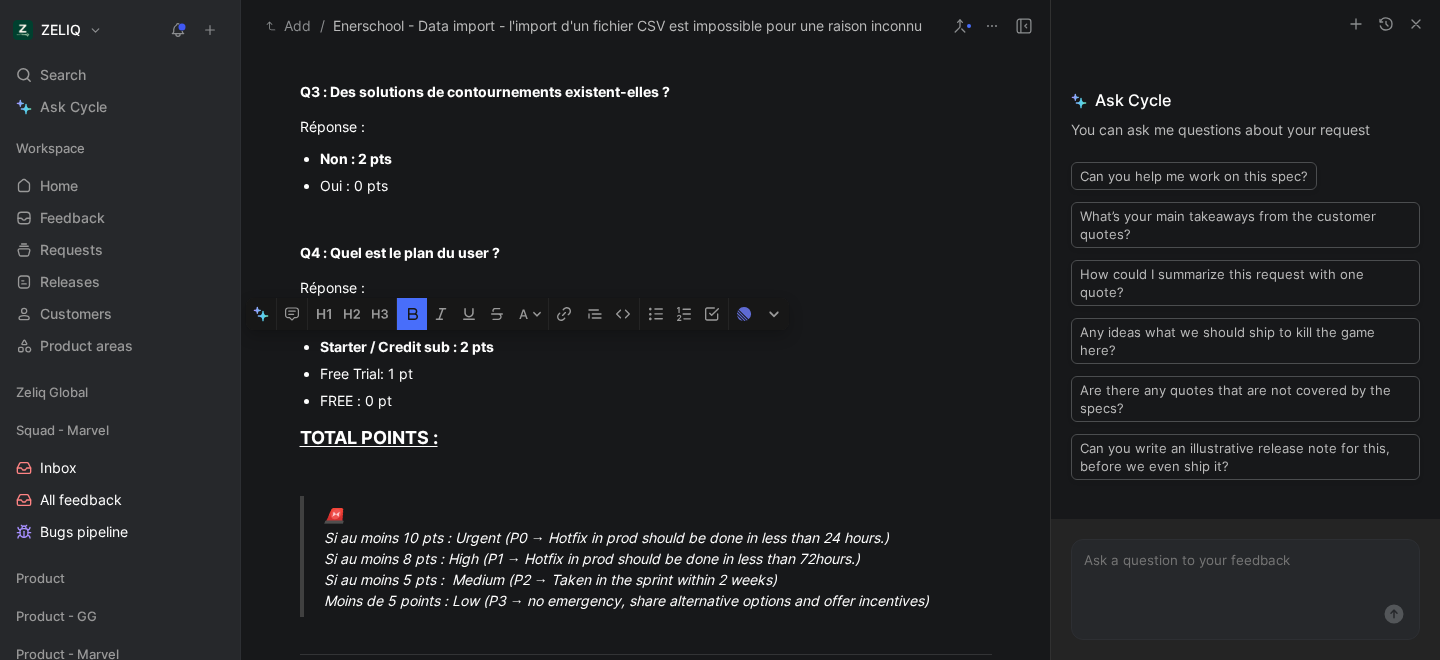 click on "Urgency classification Q1 : Le bug empêche-t-il d’utiliser des fonctionnalités essentielles ? (fonctionnalité essentielle : connection, ajout de lead, enrichissement, envoi d’email/linkedin/appel, paiement) Réponse : Oui = 5 pts Non = 0 pts Q2 : Le problème est-il répliqué par le CS ? Réponse : Oui : 3pts Non mais multiples retours utilisateurs: 1pts Non et unique user impacté : 0 pts Q3 : Des solutions de contournements existent-elles ? Réponse : Non : 2 pts Oui : 0 pts Q4 : Quel est le plan du user ?  Réponse : Custom/Advanced: 3 pts Starter / Credit sub : 2 pts  Free Trial: 1 pt FREE : 0 pt TOTAL POINTS :   🚨 Si au moins 10 pts : Urgent (P0 → Hotfix in prod should be done in less than 24 hours.)  Si au moins 8 pts : High (P1 → Hotfix in prod should be done in less than 72hours.) Si au moins 5 pts :  Medium (P2 → Taken in the sprint within 2 weeks) Moins de 5 points : Low (P3 → no emergency, share alternative options and offer incentives)  Bug Description User id :  Org id :  :  :" at bounding box center [645, 471] 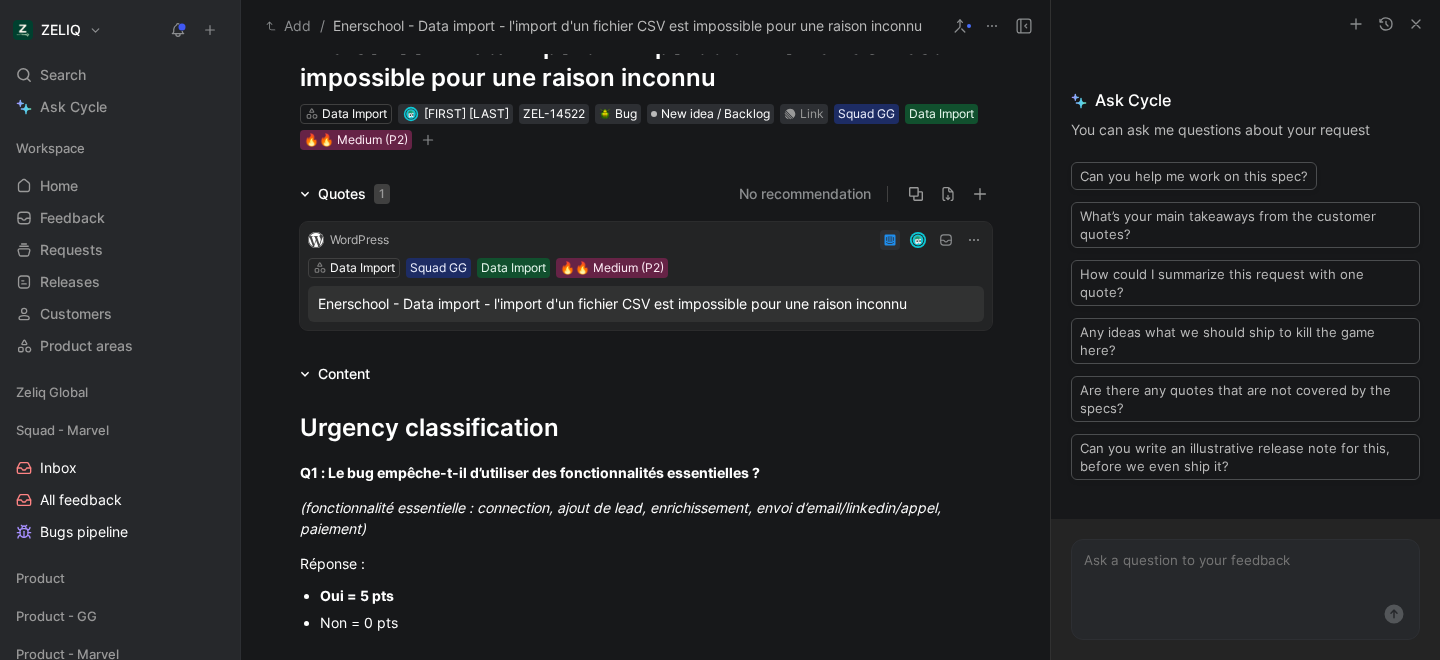 scroll, scrollTop: 0, scrollLeft: 0, axis: both 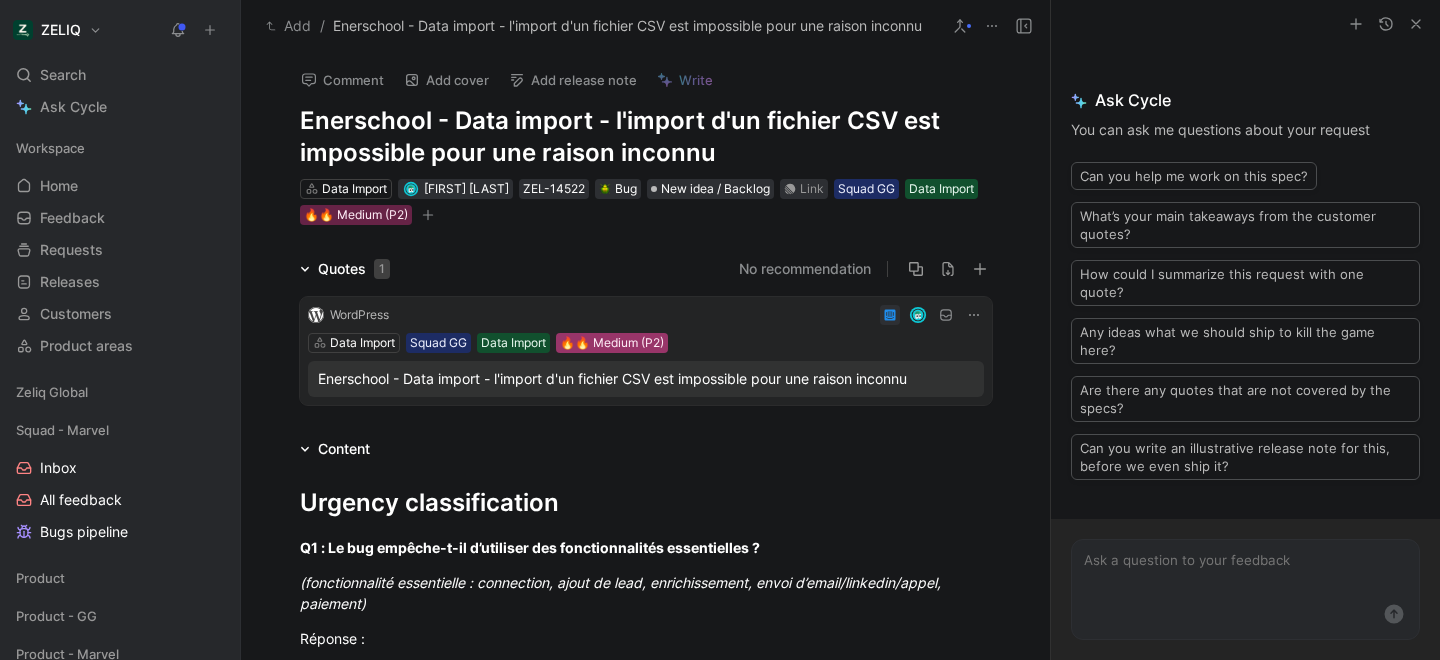click on "🔥🔥 Medium (P2)" at bounding box center (612, 343) 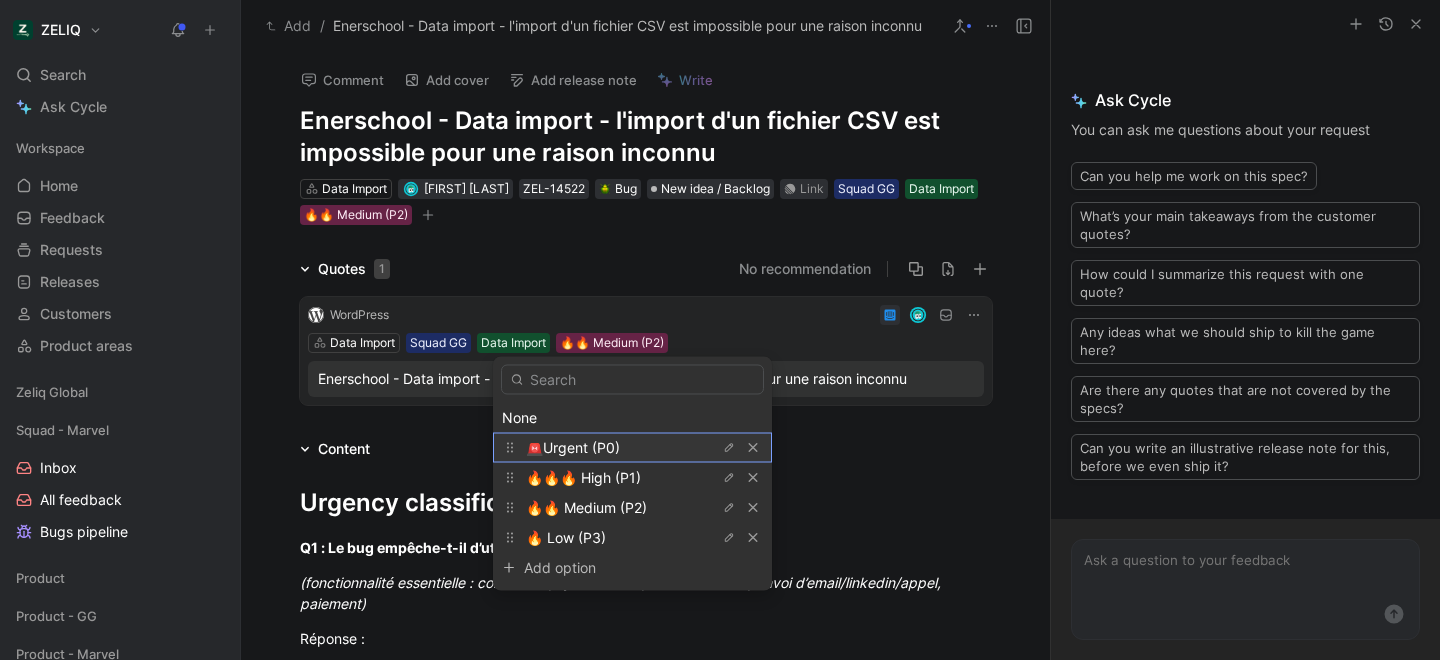 click on "🚨Urgent (P0)" at bounding box center (573, 447) 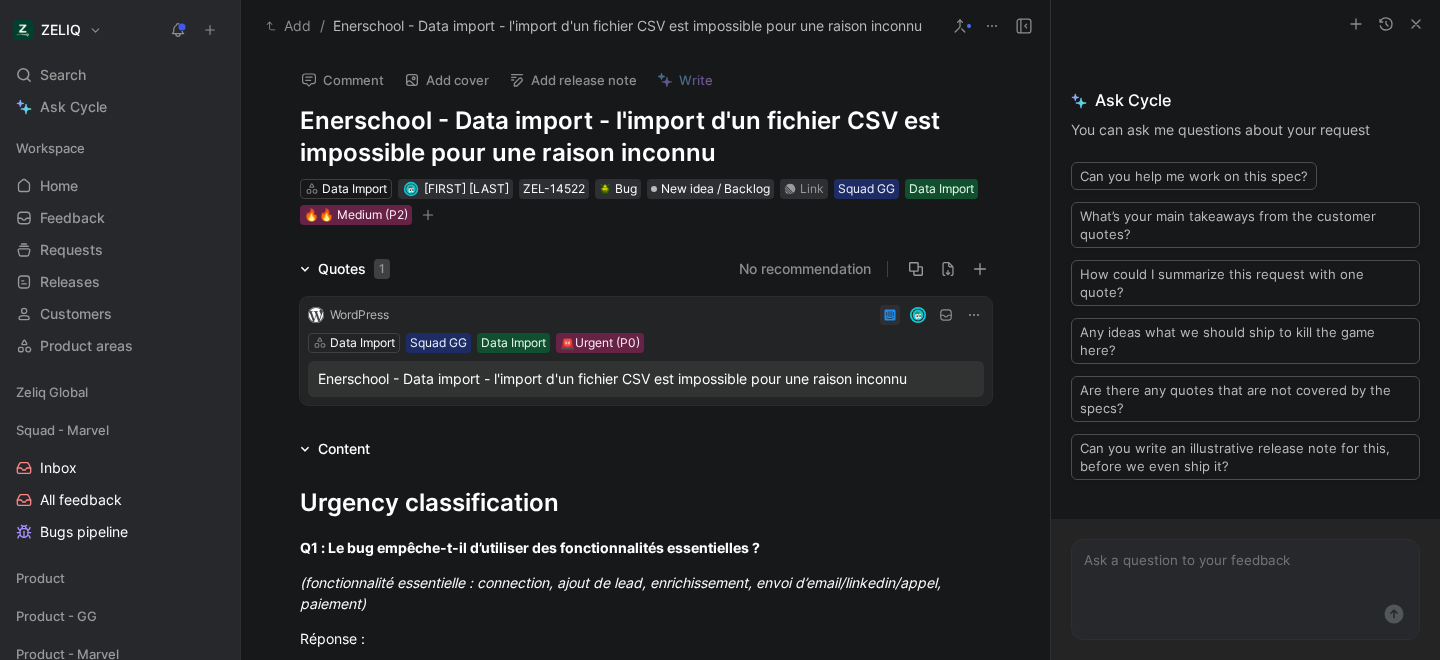click on "Content" at bounding box center (646, 449) 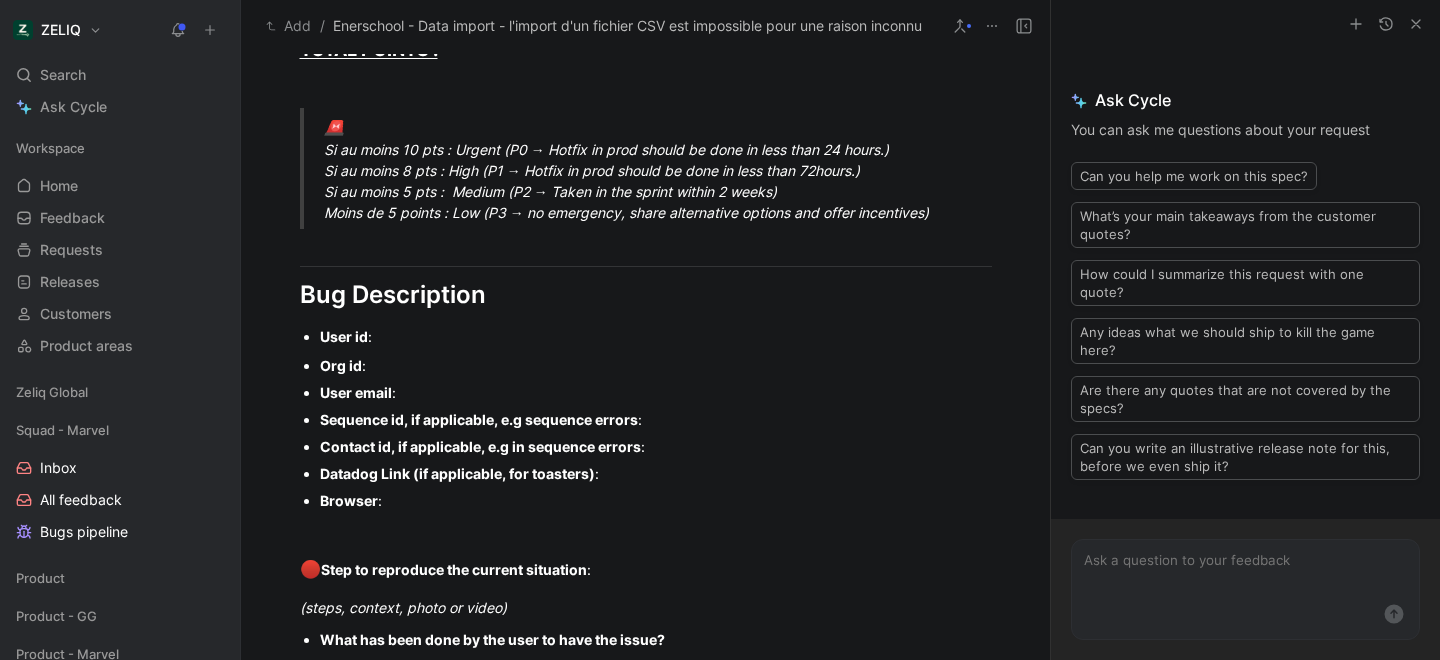 scroll, scrollTop: 1220, scrollLeft: 0, axis: vertical 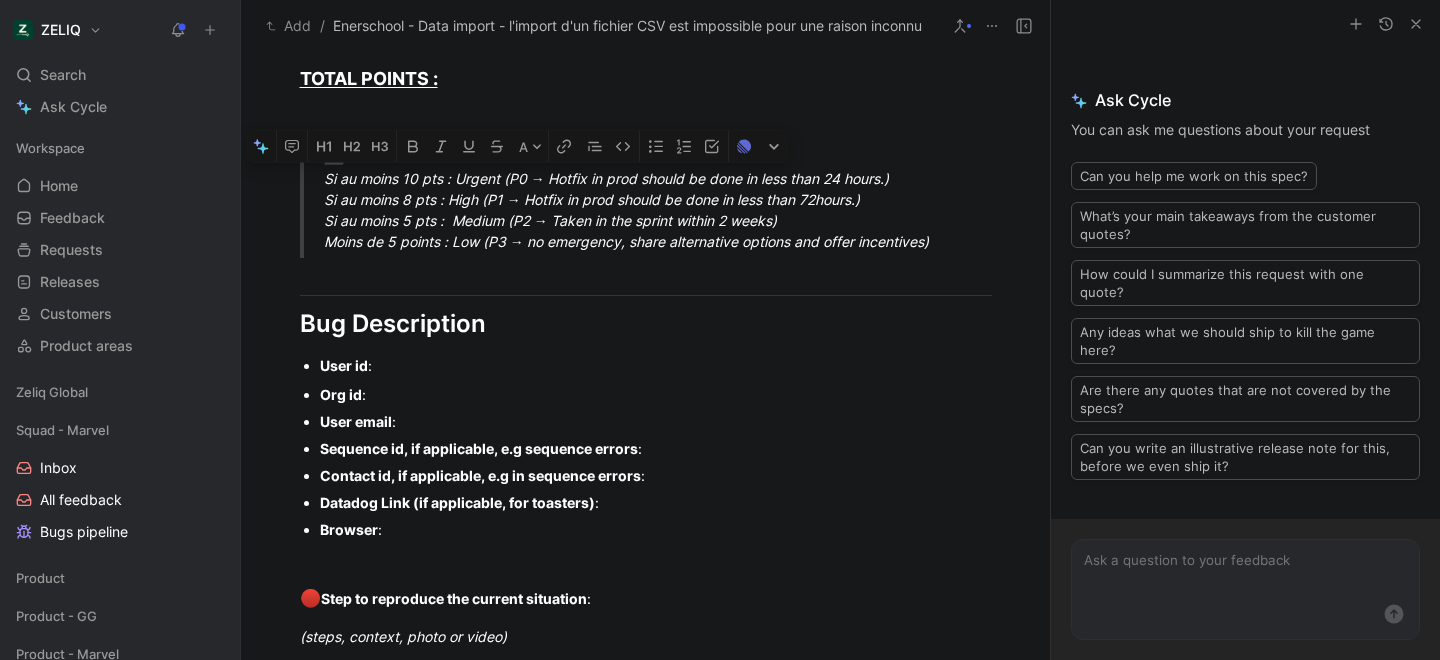 drag, startPoint x: 455, startPoint y: 178, endPoint x: 503, endPoint y: 181, distance: 48.09366 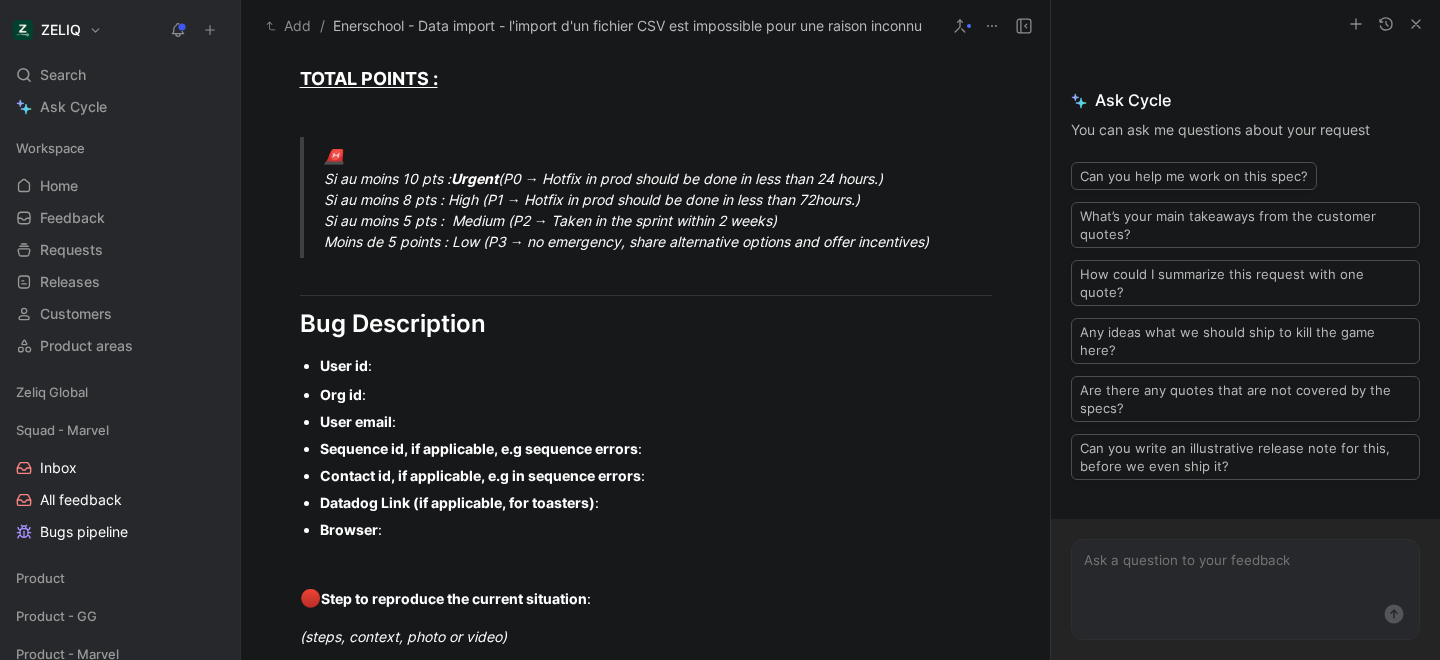 click on "🚨 Si au moins 10 pts :  Urgent  (P0 → Hotfix in prod should be done in less than 24 hours.)  Si au moins 8 pts : High (P1 → Hotfix in prod should be done in less than 72hours.) Si au moins 5 pts :  Medium (P2 → Taken in the sprint within 2 weeks) Moins de 5 points : Low (P3 → no emergency, share alternative options and offer incentives)" at bounding box center (670, 198) 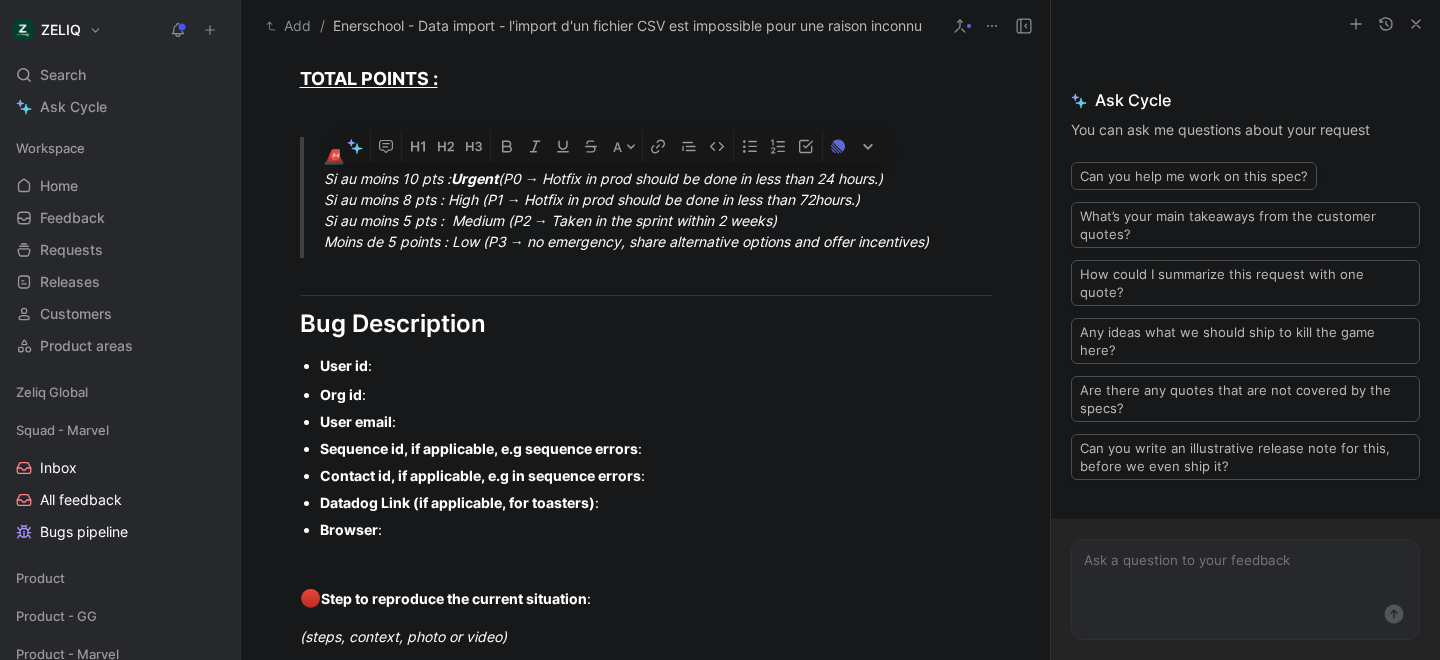 drag, startPoint x: 322, startPoint y: 181, endPoint x: 911, endPoint y: 186, distance: 589.02124 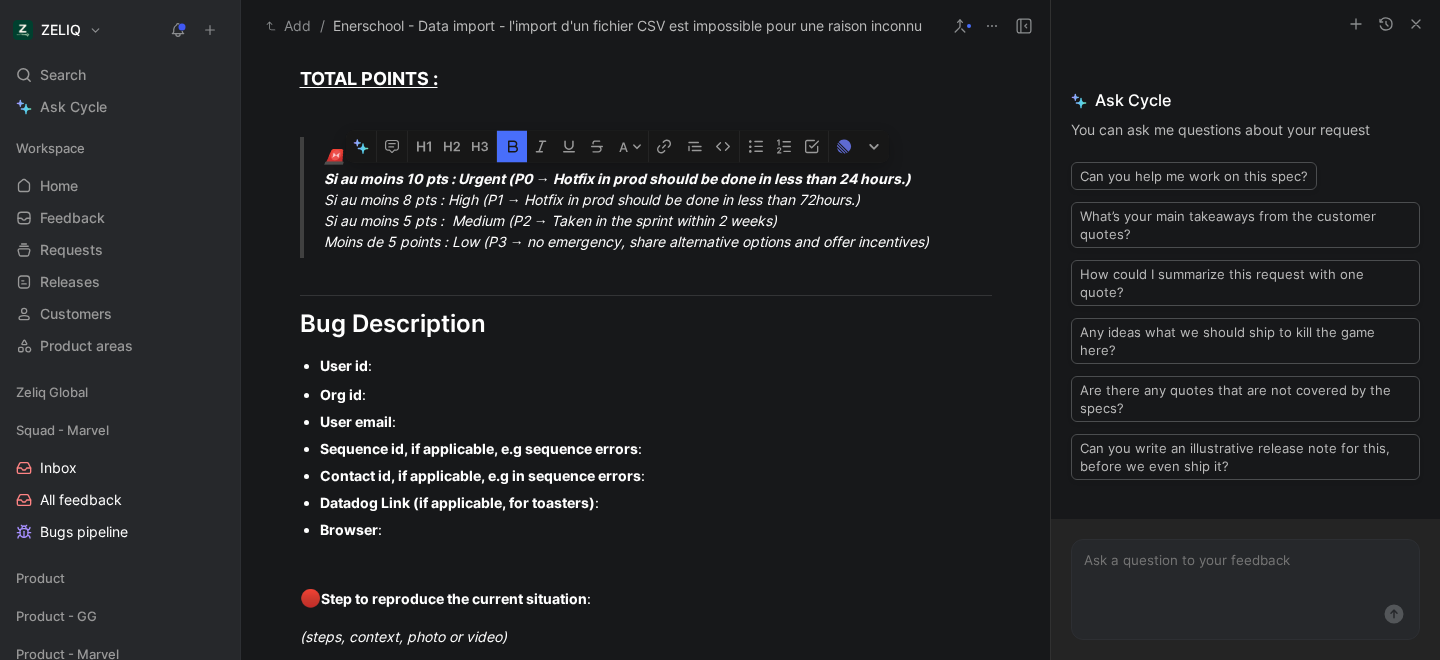 click on "Sequence id, if applicable, e.g sequence errors :" at bounding box center (656, 448) 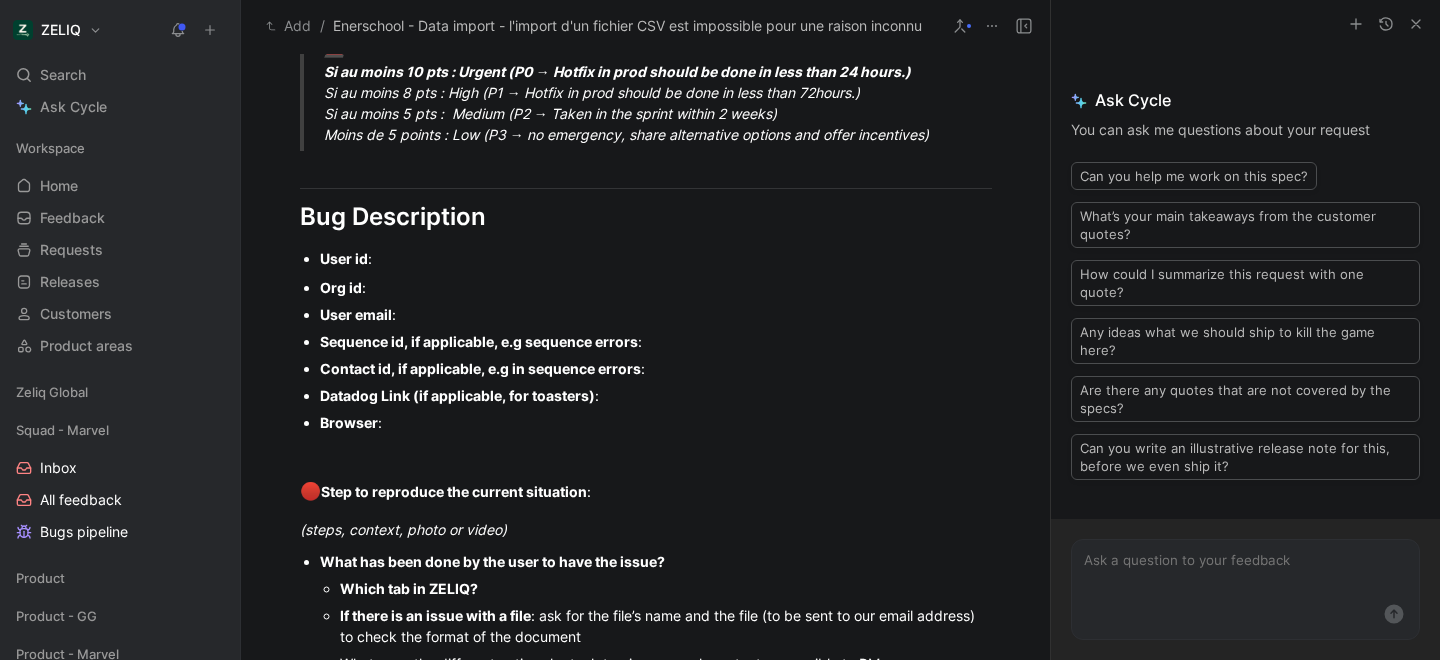 scroll, scrollTop: 1328, scrollLeft: 0, axis: vertical 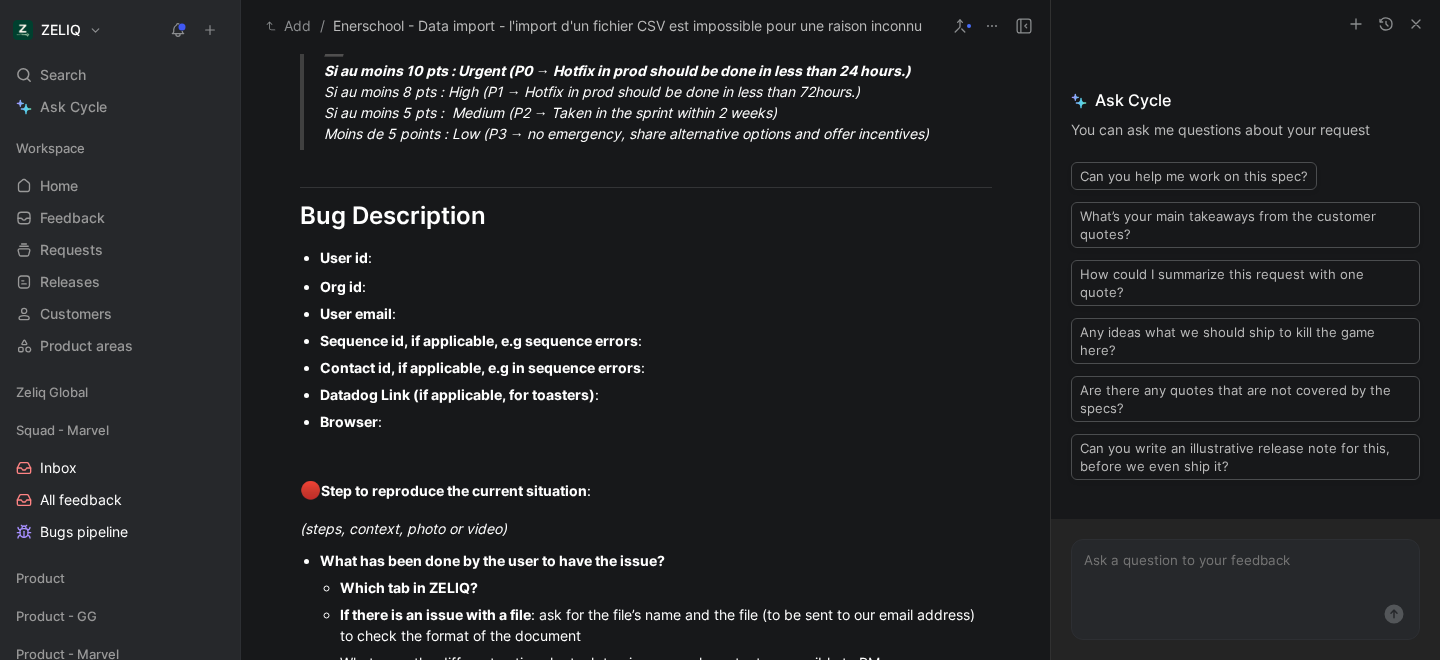 click on "User id :" at bounding box center (656, 257) 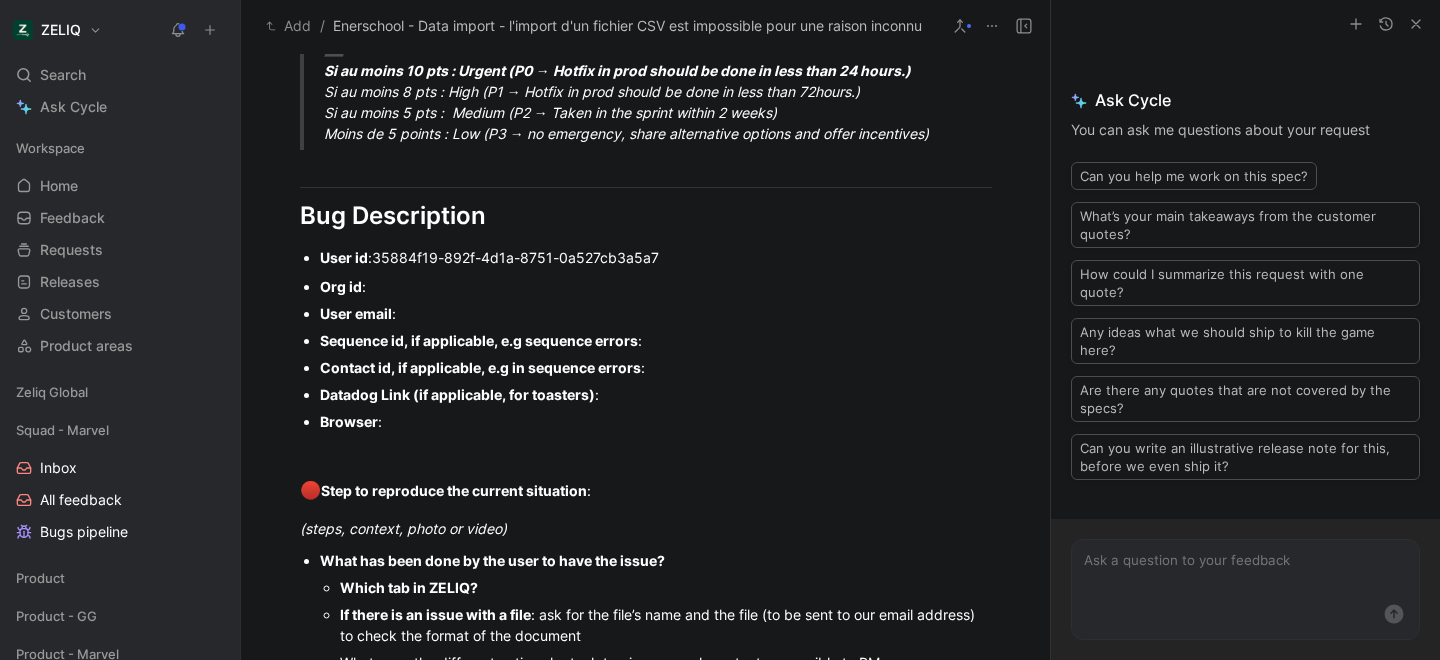 click on "Org id :" at bounding box center (656, 286) 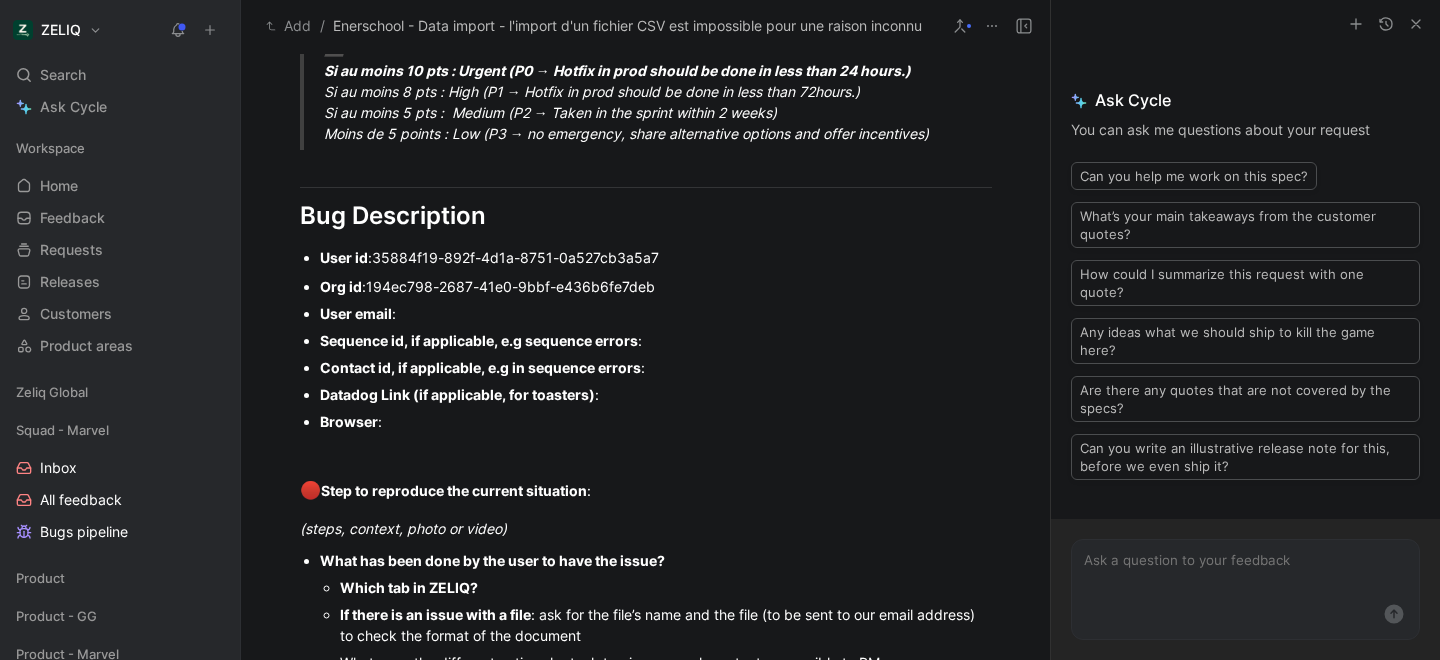 click on "User email :" at bounding box center [656, 313] 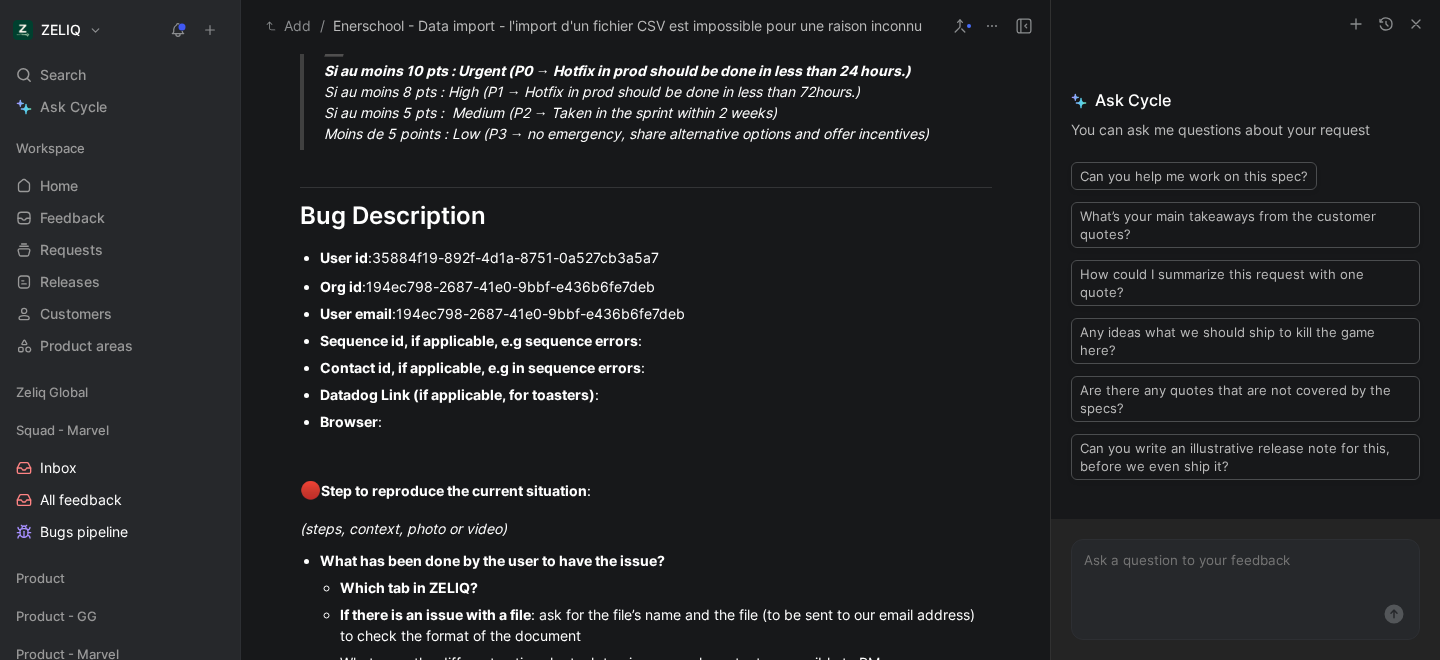 scroll, scrollTop: 1381, scrollLeft: 0, axis: vertical 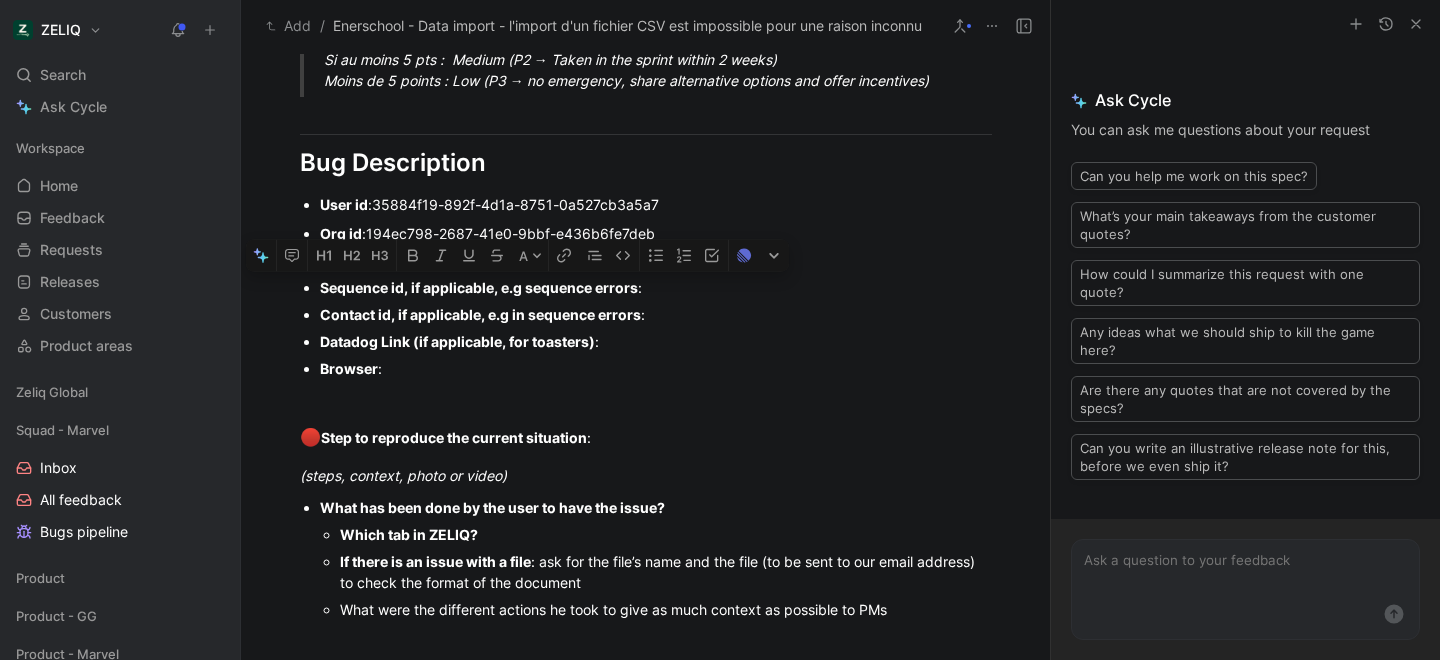 drag, startPoint x: 297, startPoint y: 289, endPoint x: 647, endPoint y: 372, distance: 359.70682 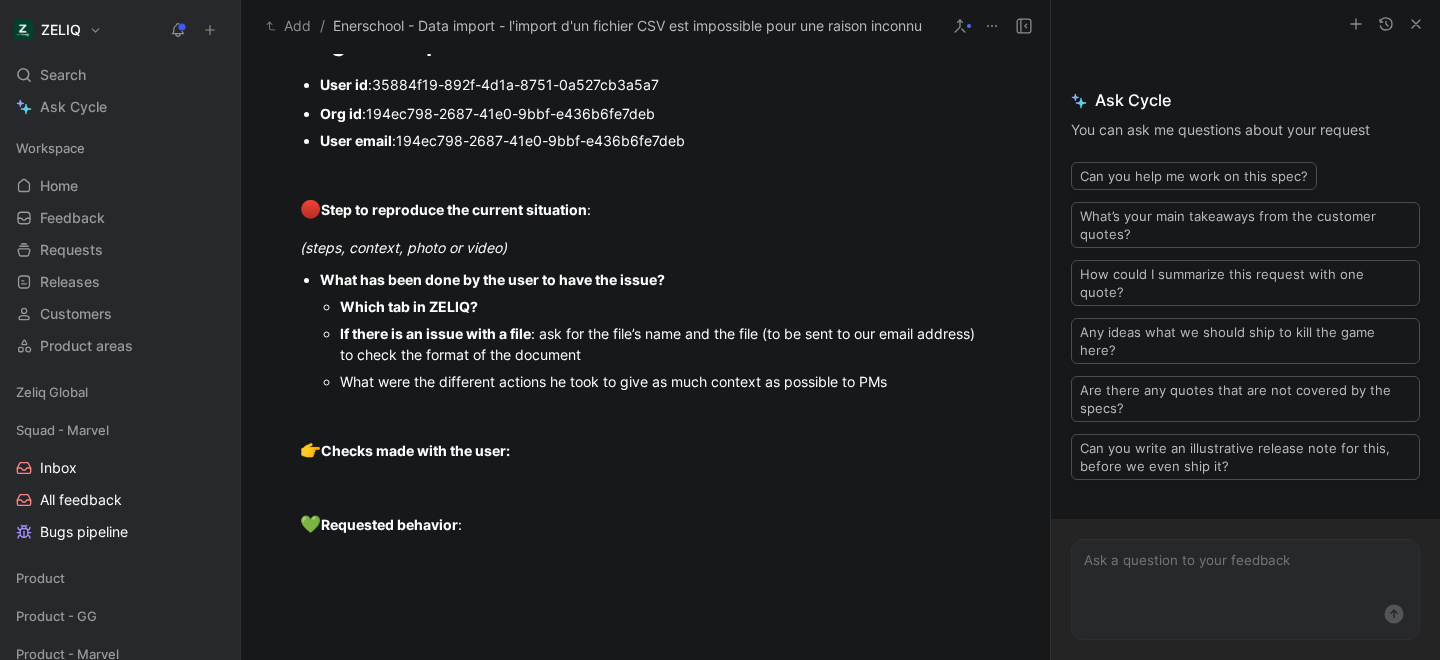 scroll, scrollTop: 1544, scrollLeft: 0, axis: vertical 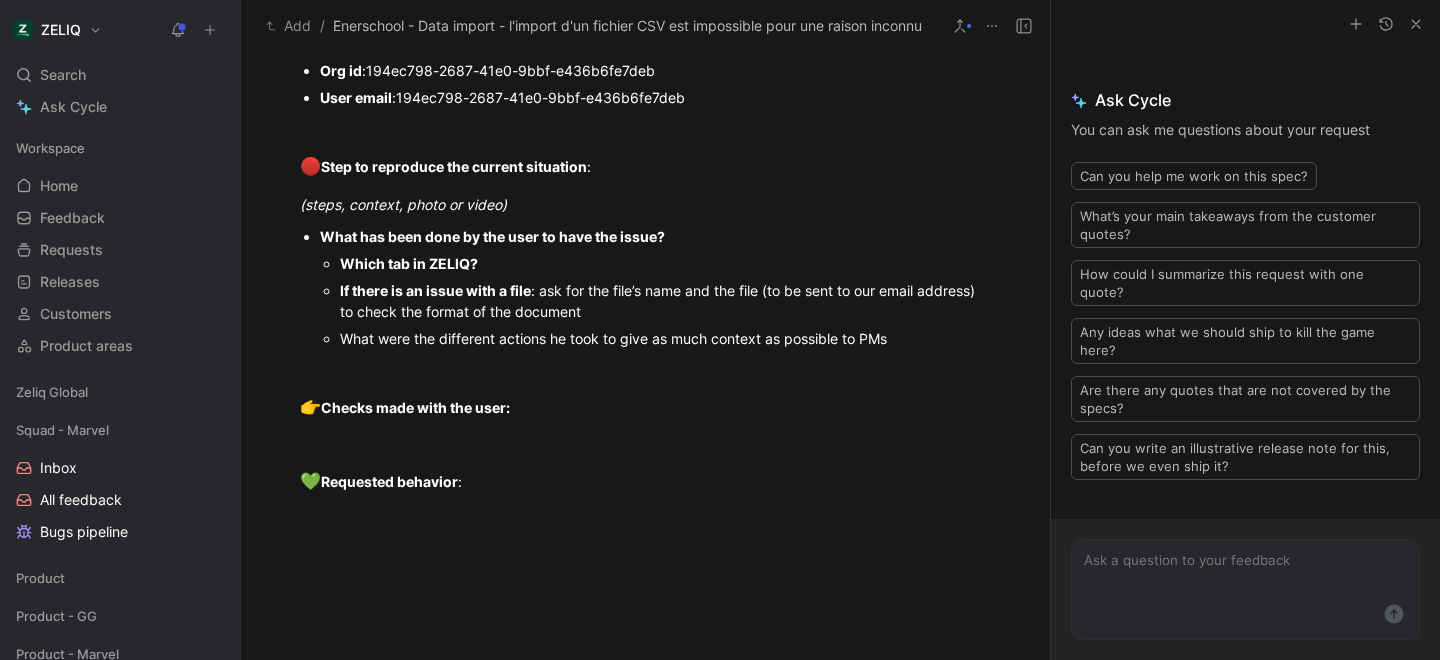 click on "Which tab in ZELIQ?" at bounding box center (666, 263) 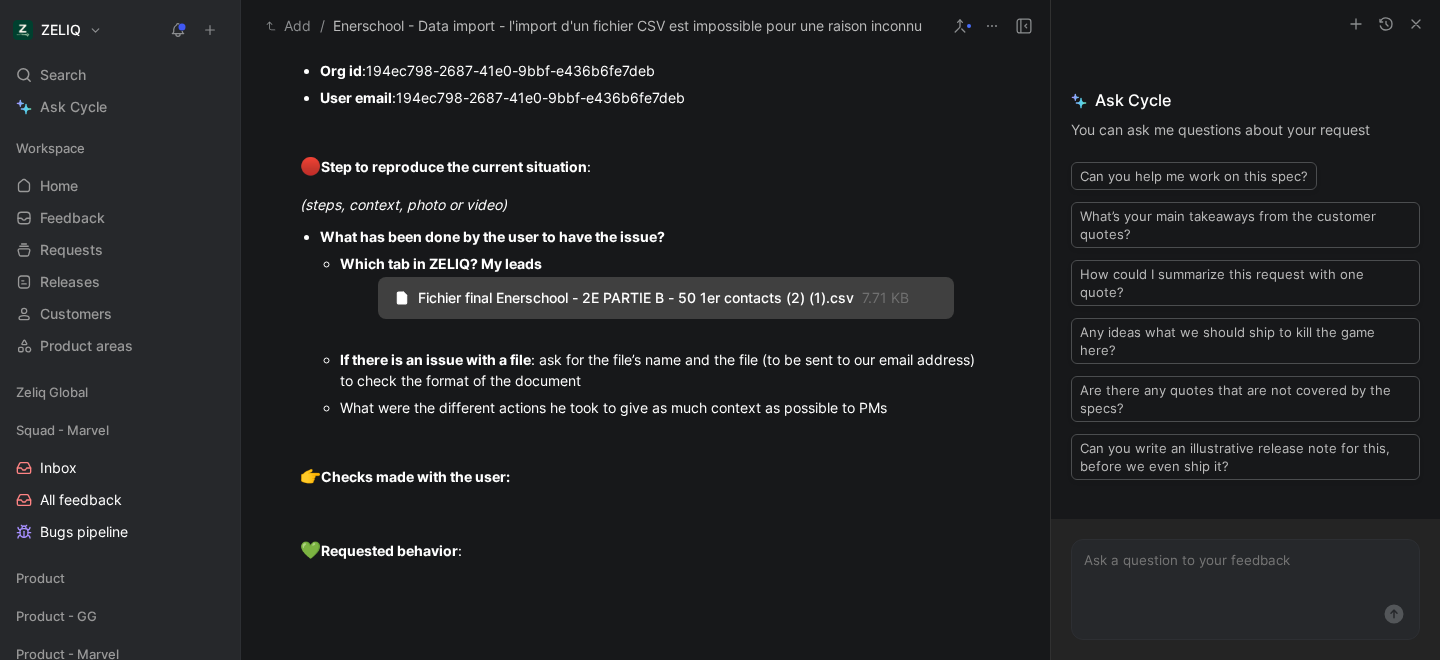 scroll, scrollTop: 1565, scrollLeft: 0, axis: vertical 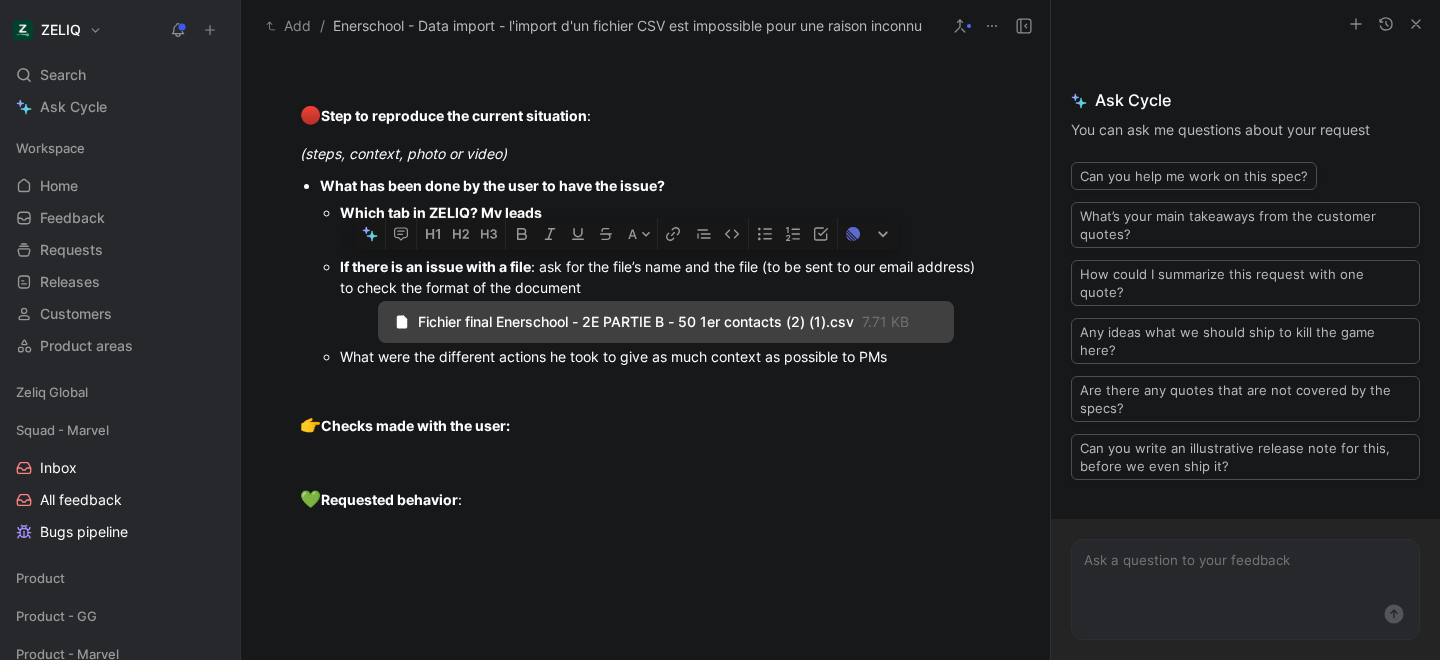 drag, startPoint x: 540, startPoint y: 270, endPoint x: 714, endPoint y: 268, distance: 174.01149 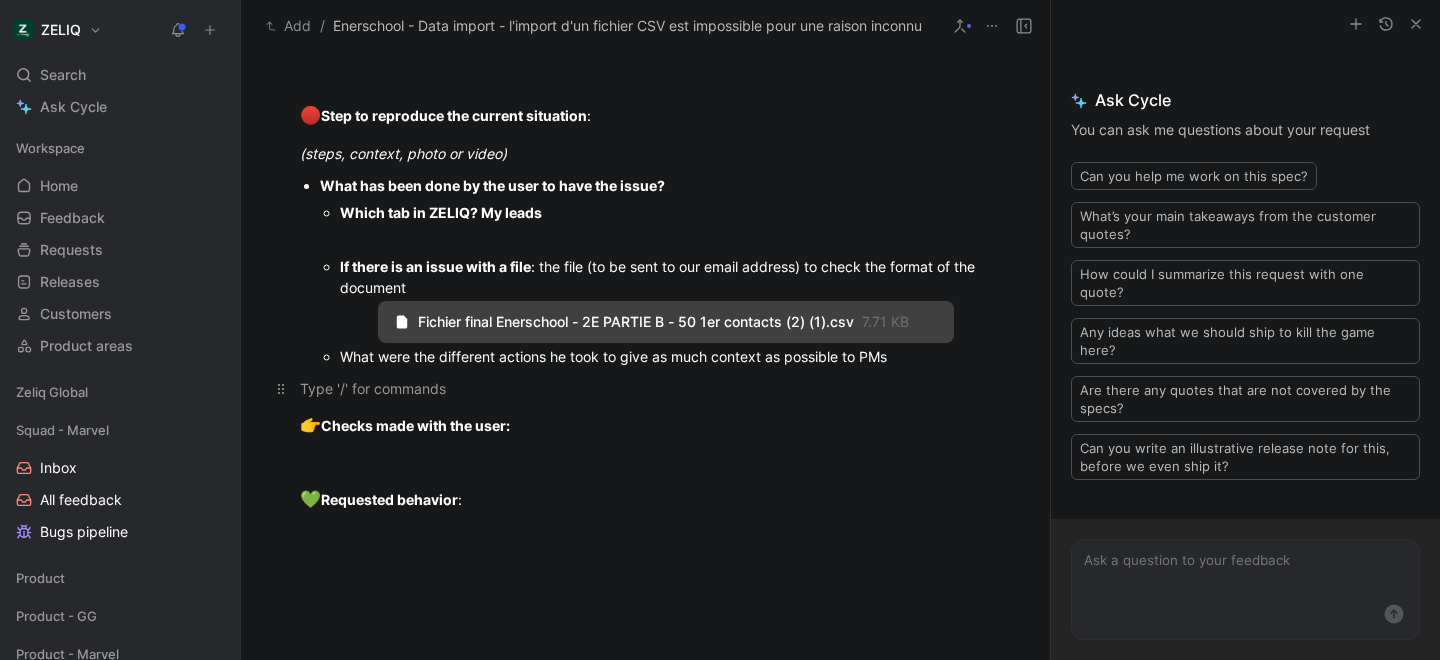 click at bounding box center [646, 388] 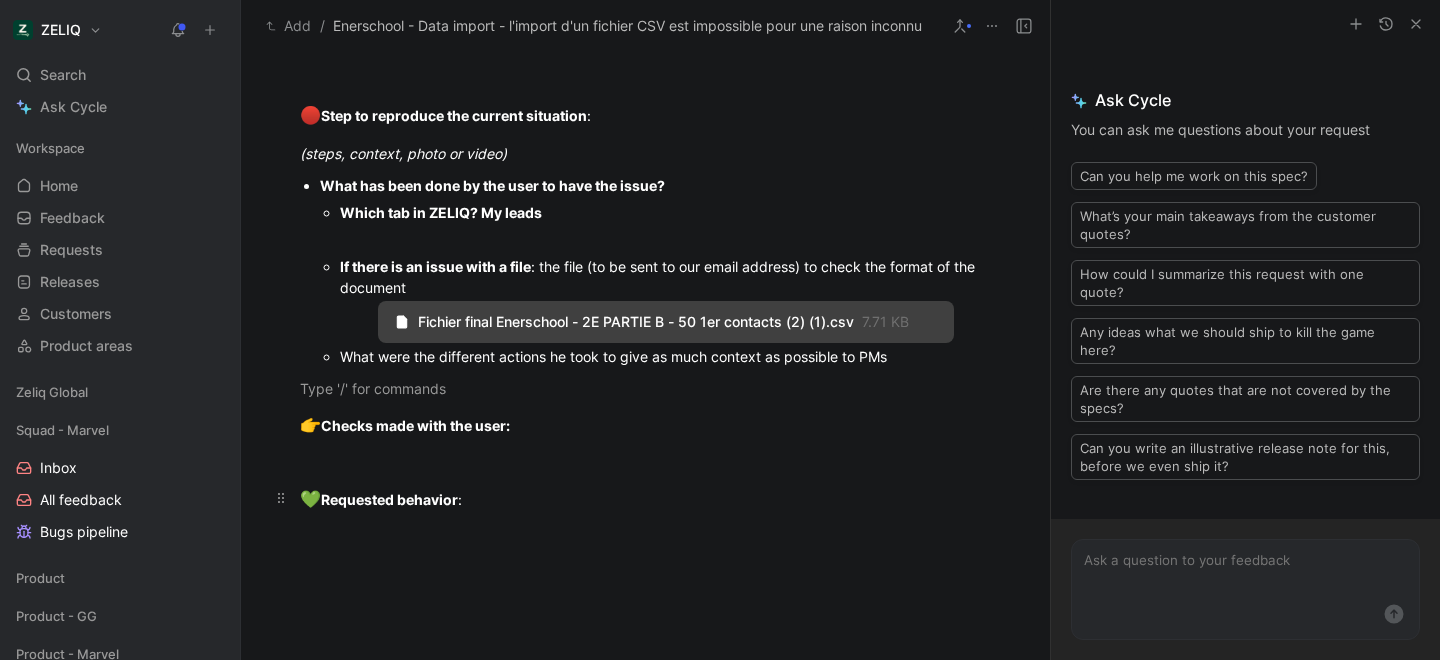 click on "💚  Requested behavior  :" at bounding box center (646, 500) 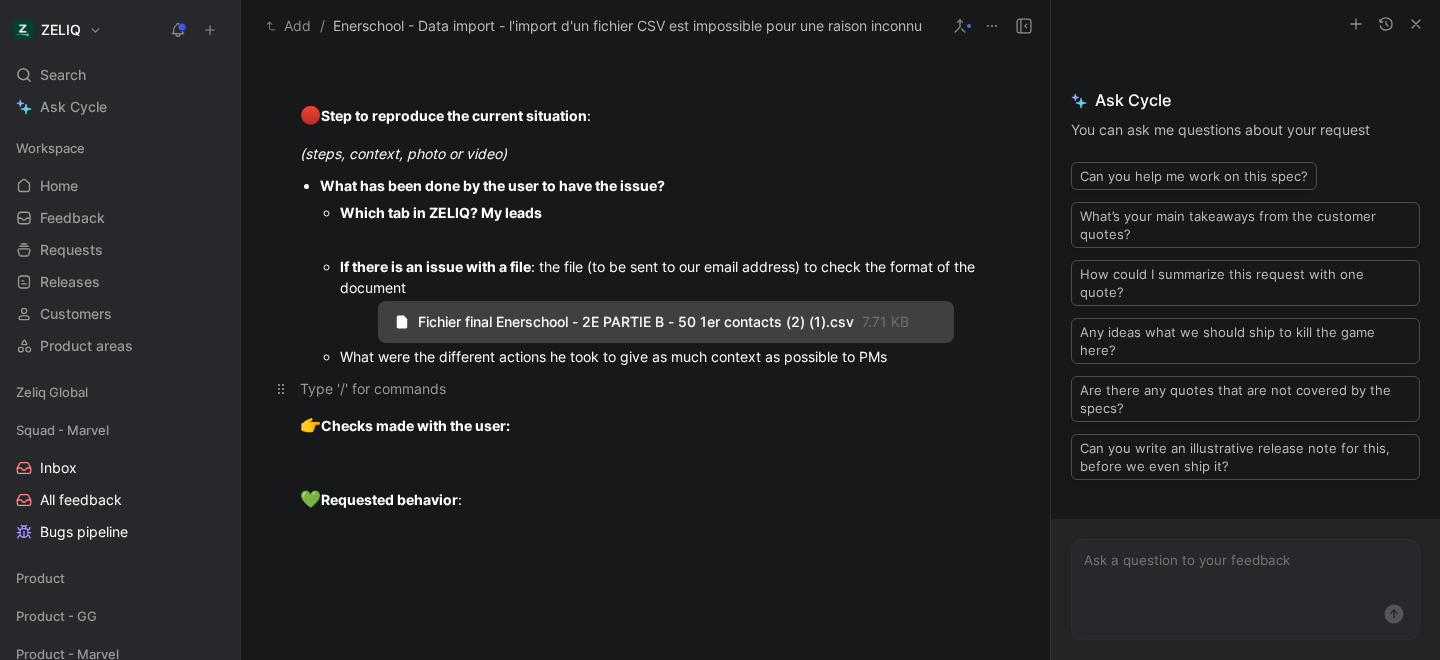 click at bounding box center (646, 388) 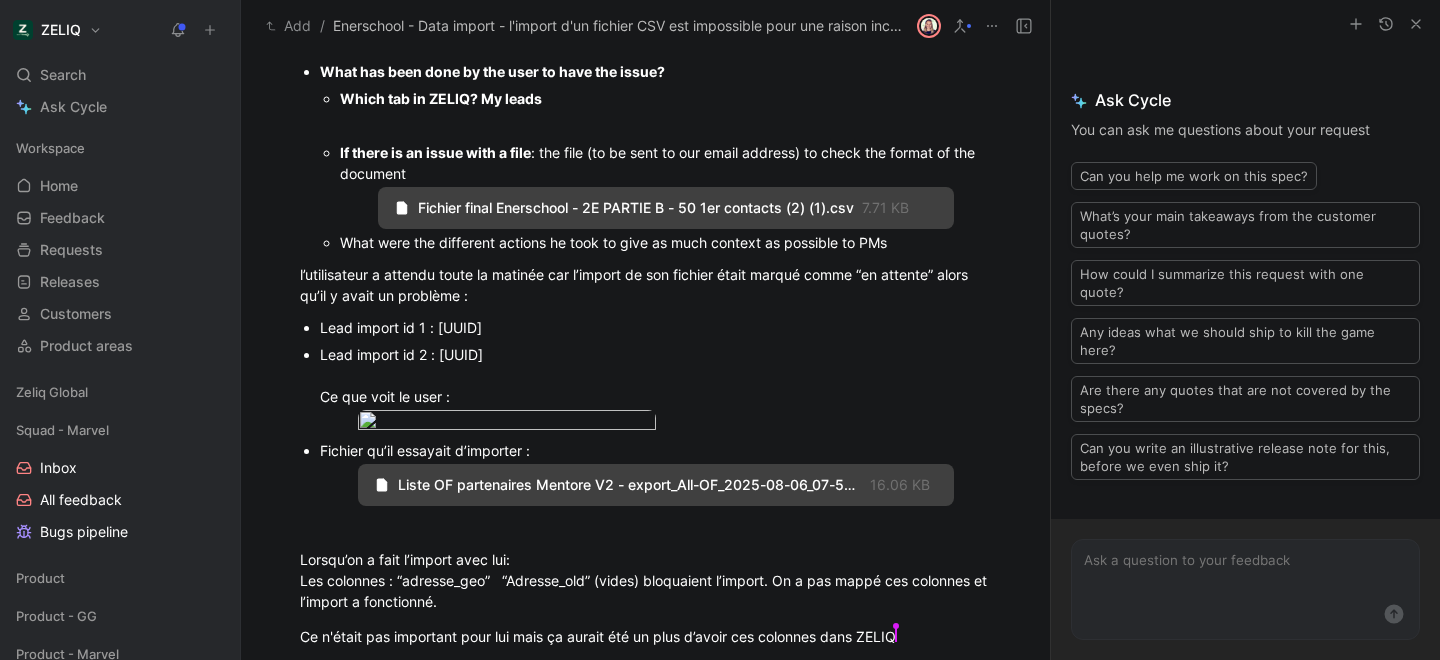 scroll, scrollTop: 1705, scrollLeft: 0, axis: vertical 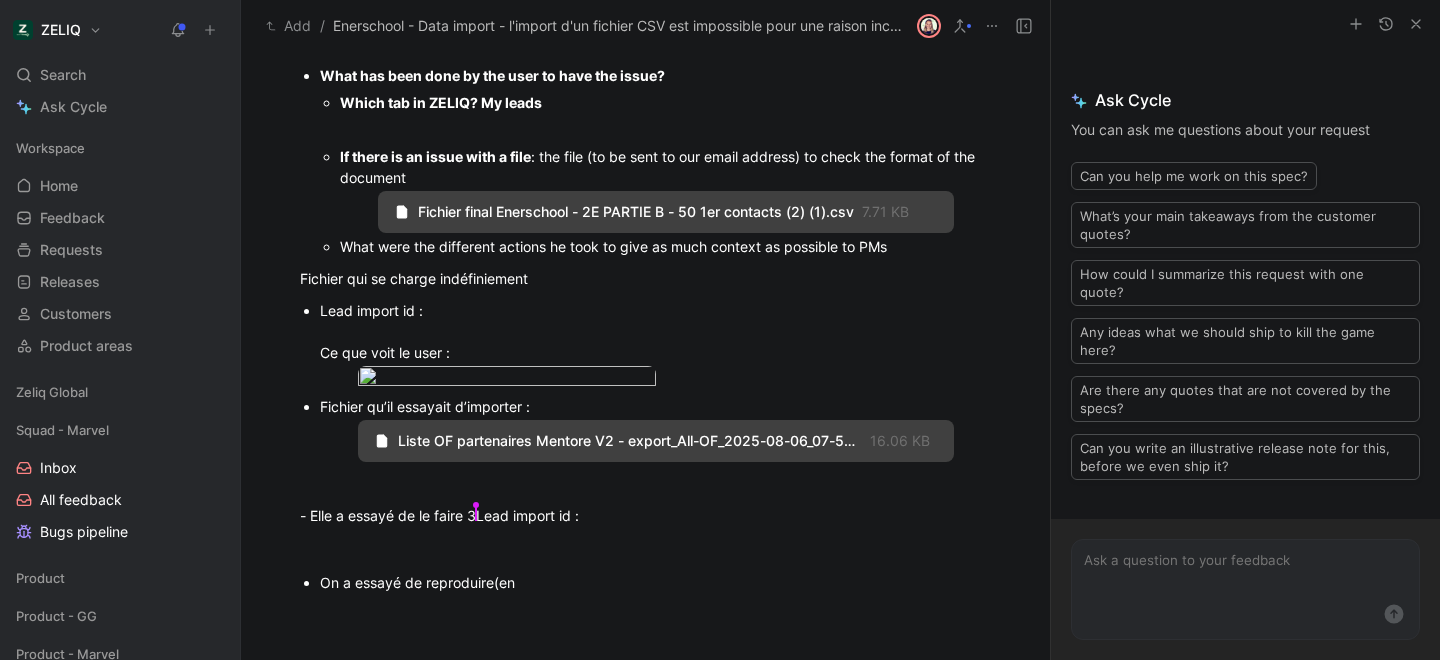 click on "Lead import id :  Ce que voit le user :" at bounding box center (656, 331) 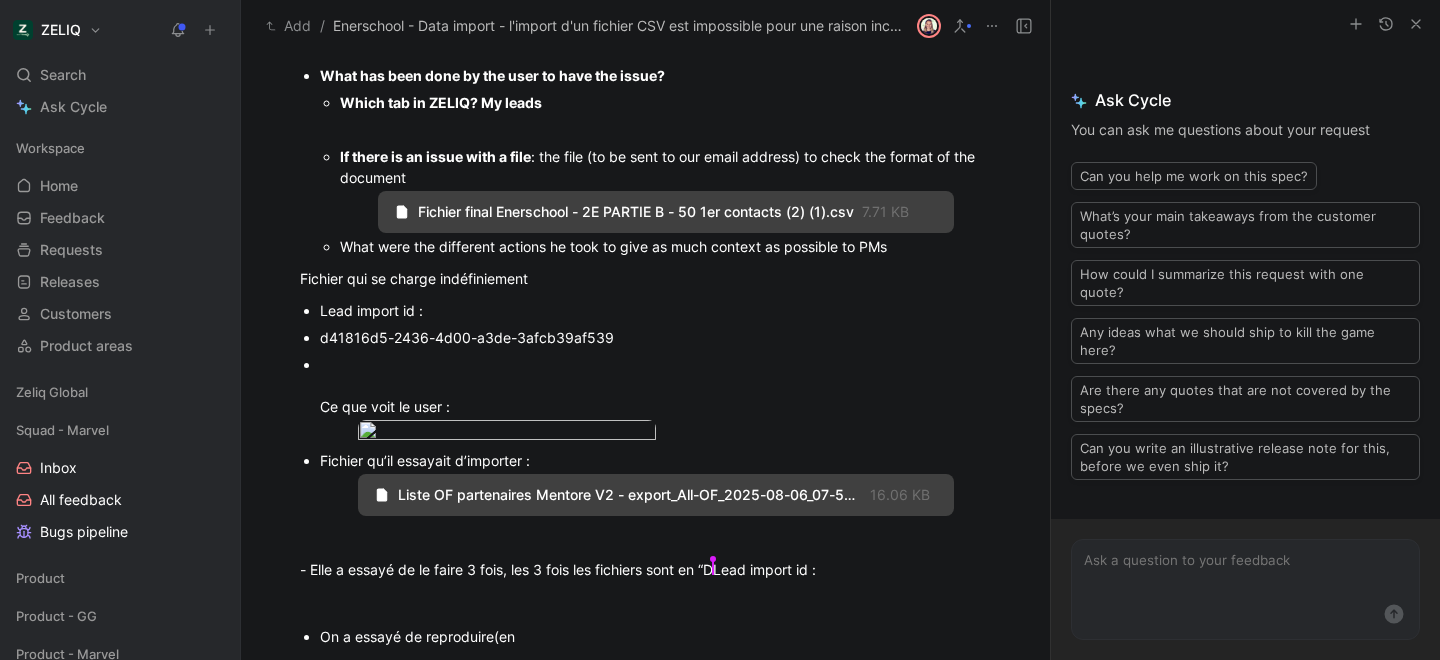 click on "Ce que voit le user :" at bounding box center [656, 385] 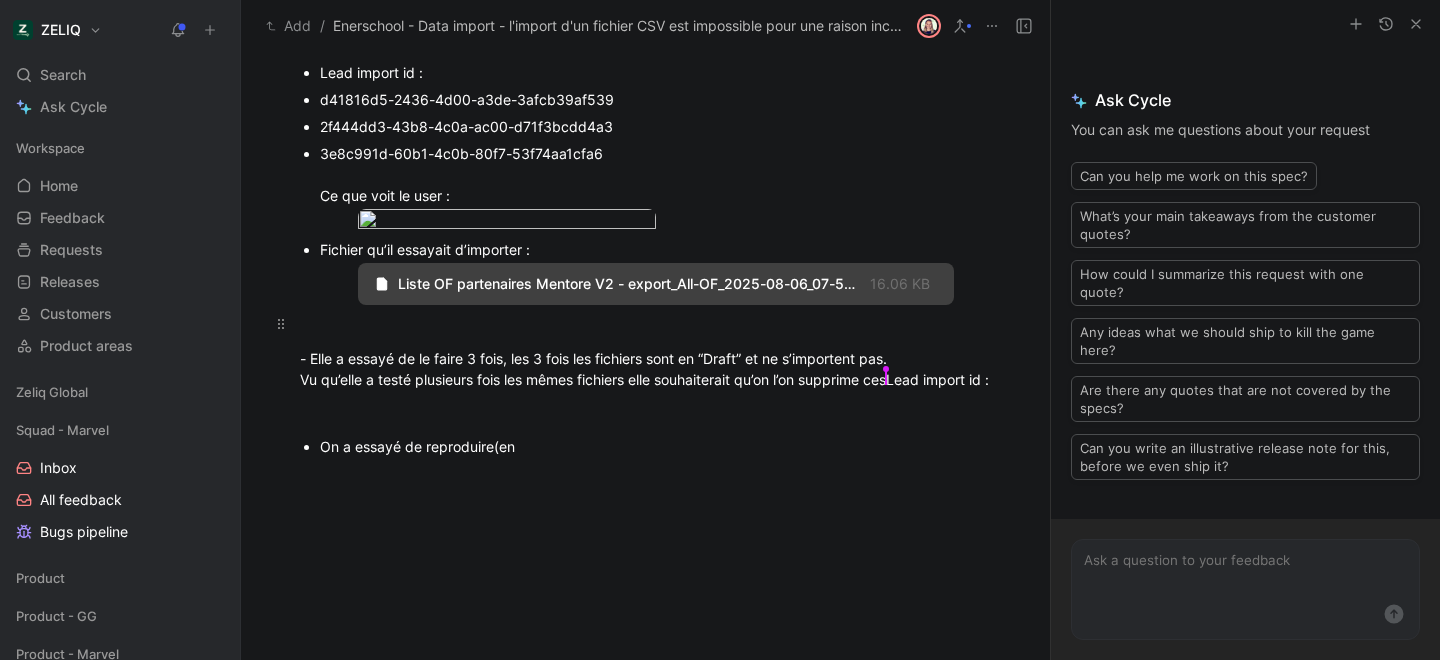 scroll, scrollTop: 1939, scrollLeft: 0, axis: vertical 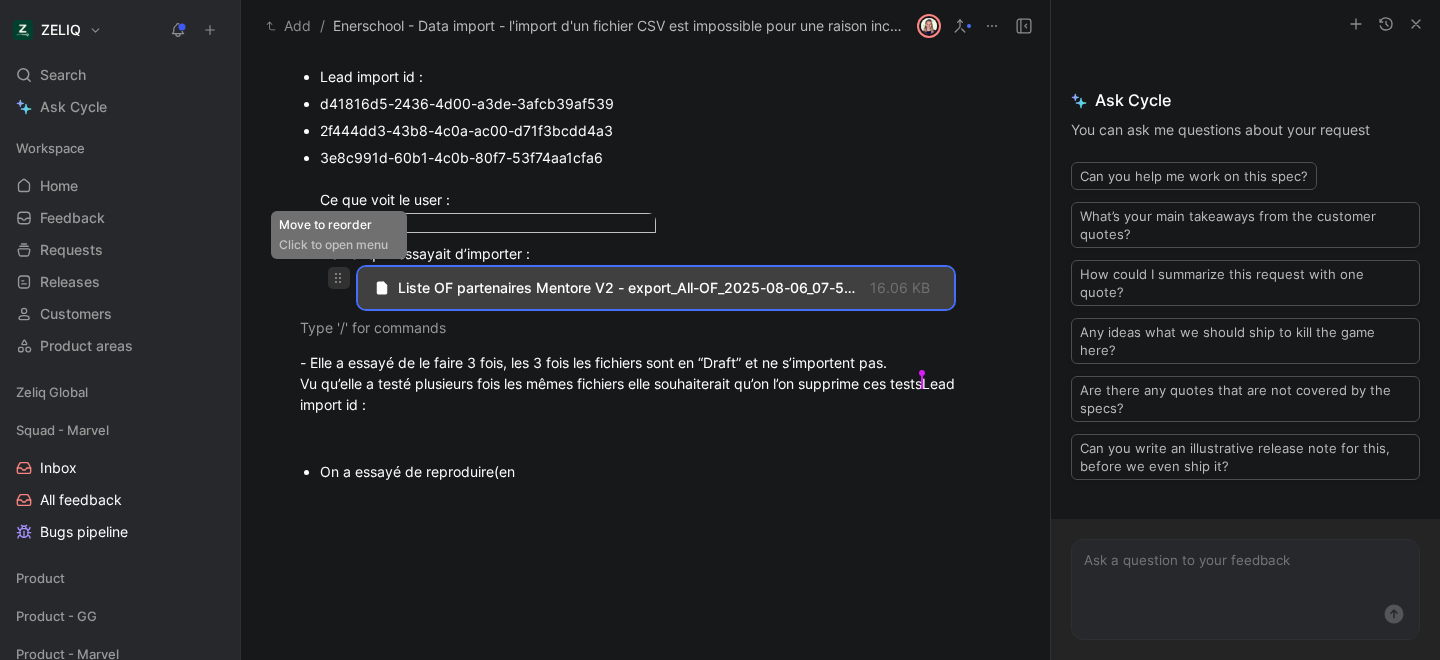 drag, startPoint x: 525, startPoint y: 395, endPoint x: 340, endPoint y: 331, distance: 195.7575 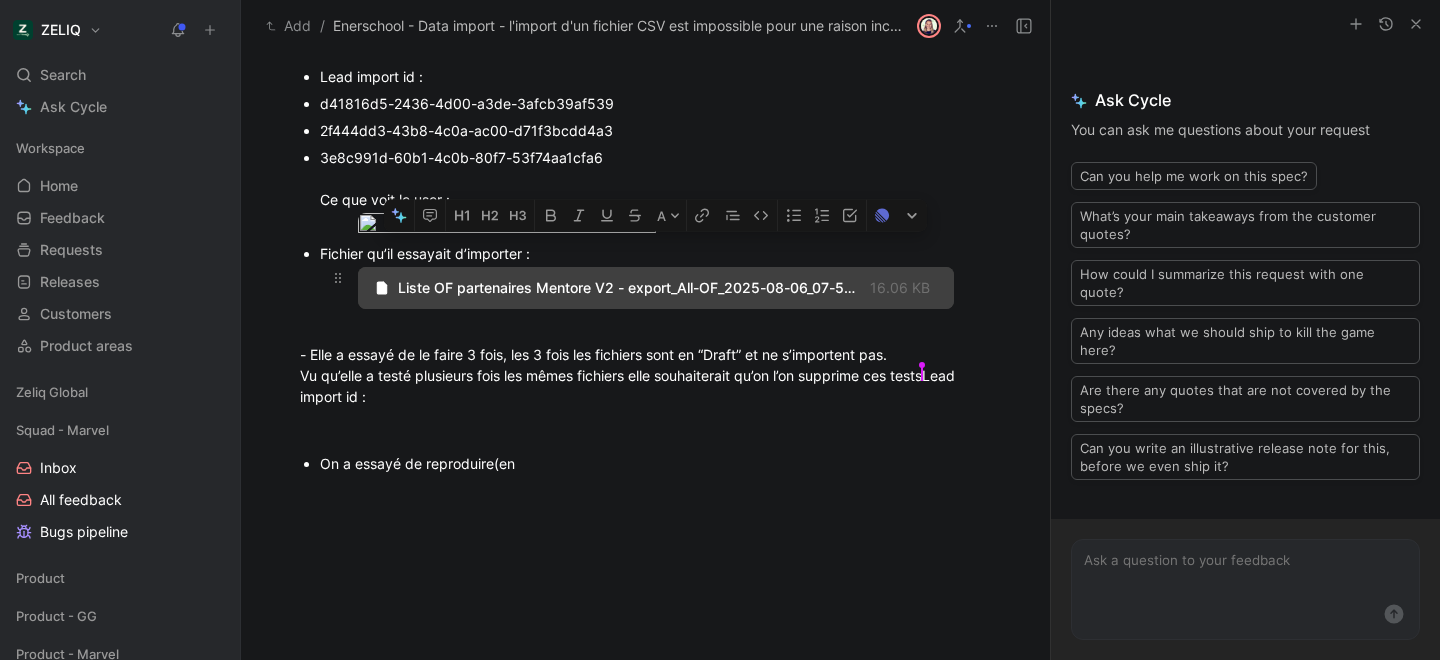 drag, startPoint x: 968, startPoint y: 343, endPoint x: 591, endPoint y: 330, distance: 377.22406 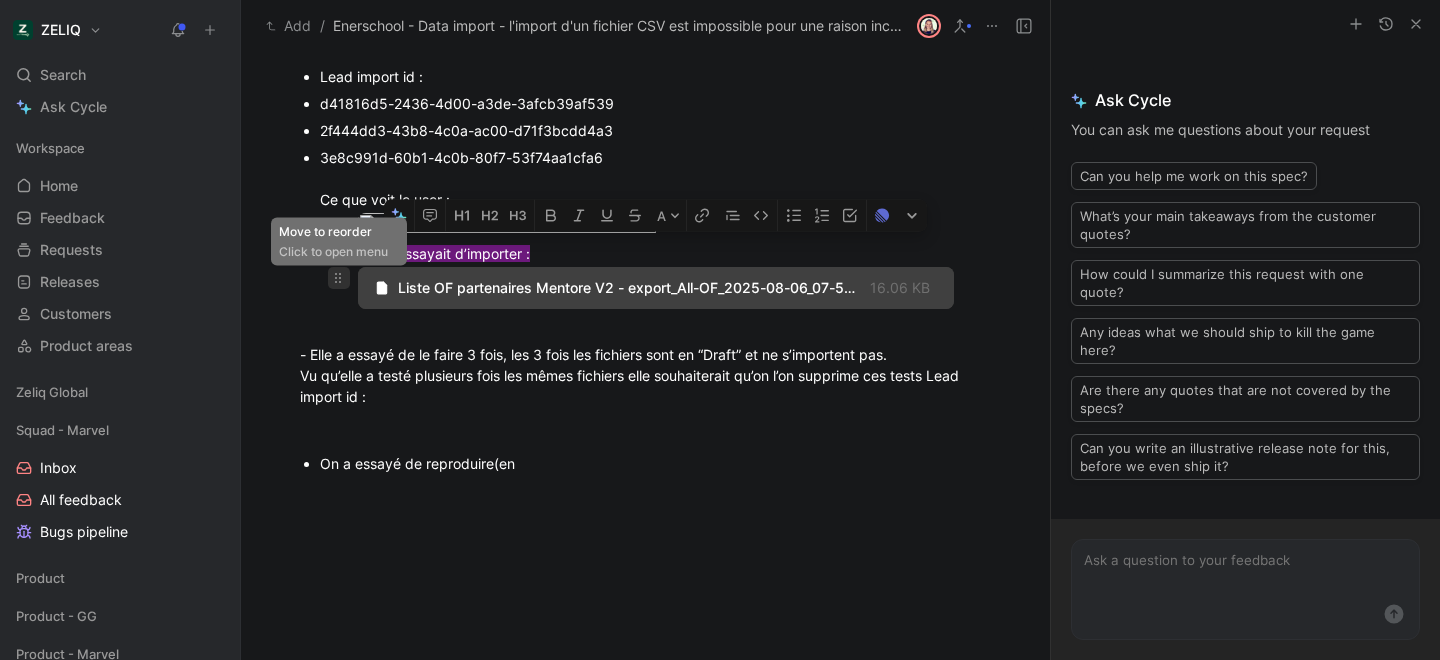 click 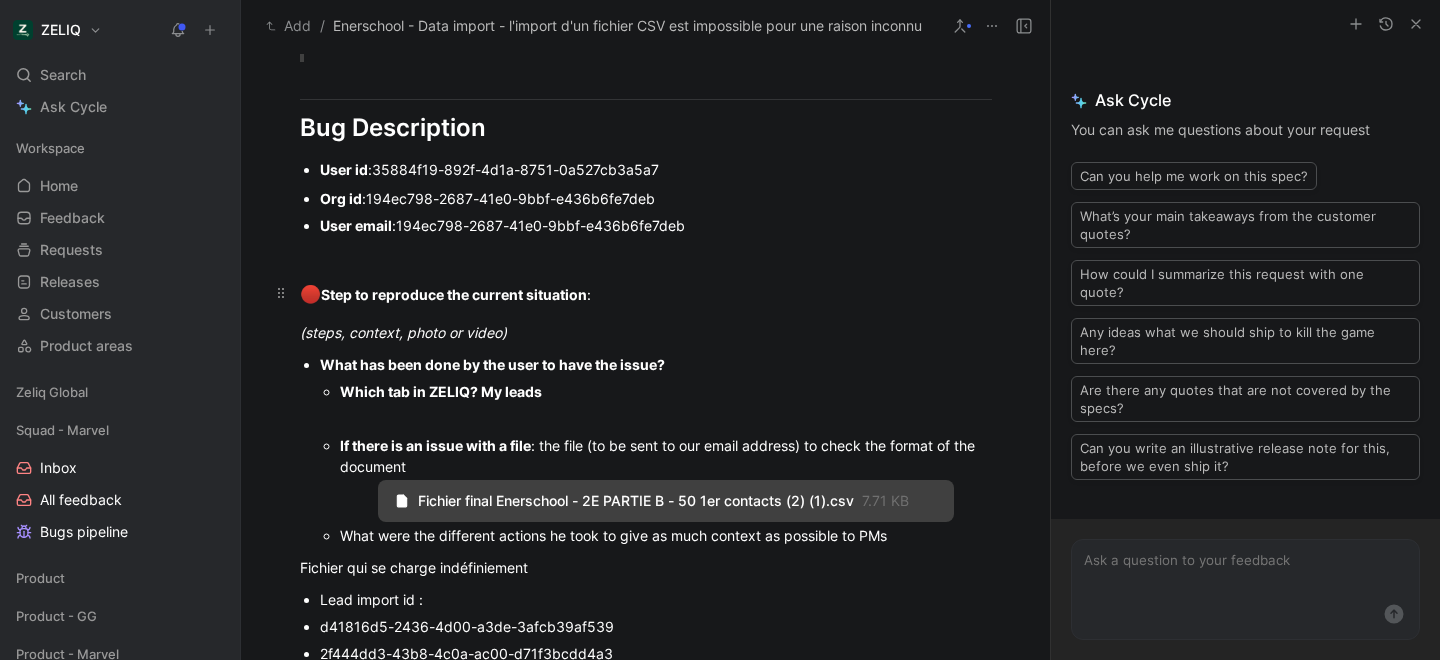 scroll, scrollTop: 1405, scrollLeft: 0, axis: vertical 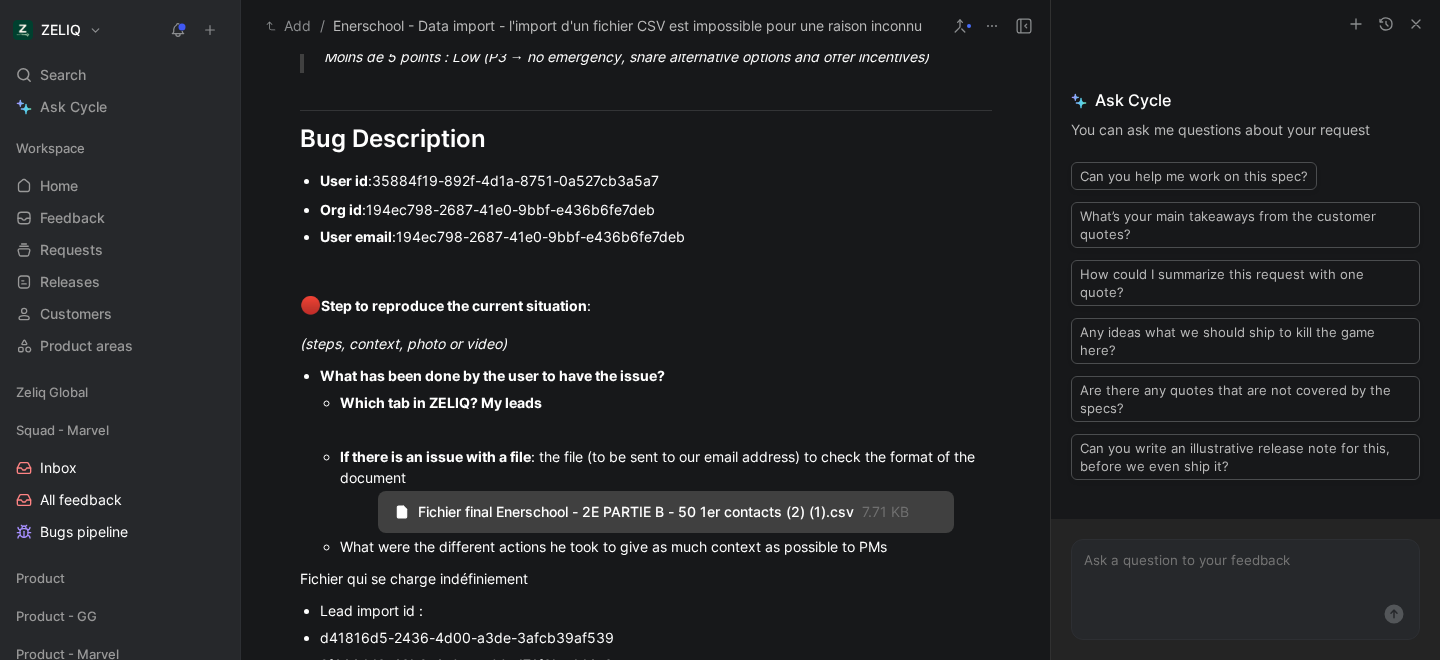 click on "Urgency classification Q1 : Le bug empêche-t-il d’utiliser des fonctionnalités essentielles ? (fonctionnalité essentielle : connection, ajout de lead, enrichissement, envoi d’email/linkedin/appel, paiement) Réponse : Oui = 5 pts Non = 0 pts Q2 : Le problème est-il répliqué par le CS ? Réponse : Oui : 3pts Non mais multiples retours utilisateurs: 1pts Non et unique user impacté : 0 pts Q3 : Des solutions de contournements existent-elles ? Réponse : Non : 2 pts Oui : 0 pts Q4 : Quel est le plan du user ?  Réponse : Custom/Advanced: 3 pts Starter / Credit sub : 2 pts  Free Trial: 1 pt FREE : 0 pt TOTAL POINTS :   🚨 Si au moins 10 pts : Urgent (P0 → Hotfix in prod should be done in less than 24 hours.)  Si au moins 8 pts : High (P1 → Hotfix in prod should be done in less than 72hours.) Si au moins 5 pts :  Medium (P2 → Taken in the sprint within 2 weeks) Moins de 5 points : Low (P3 → no emergency, share alternative options and offer incentives)  Bug Description User id :  Org id :  :   :" at bounding box center [645, 31] 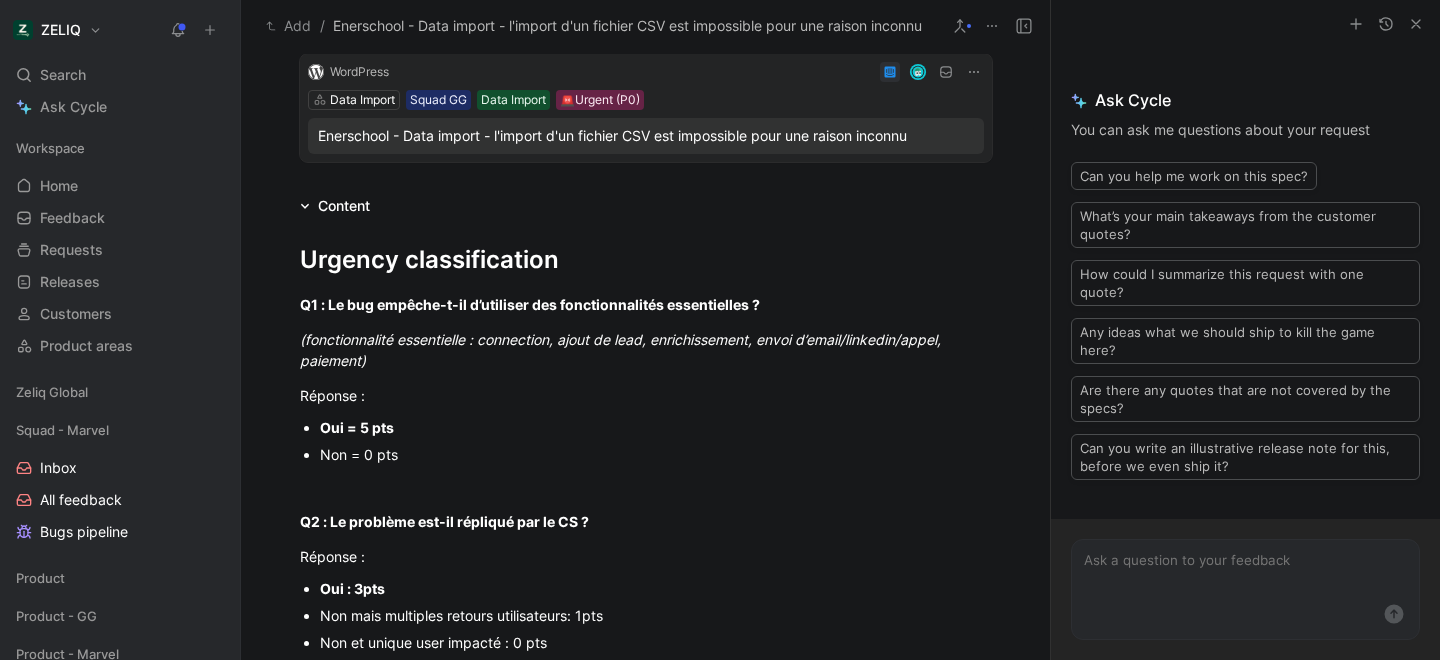 scroll, scrollTop: 0, scrollLeft: 0, axis: both 